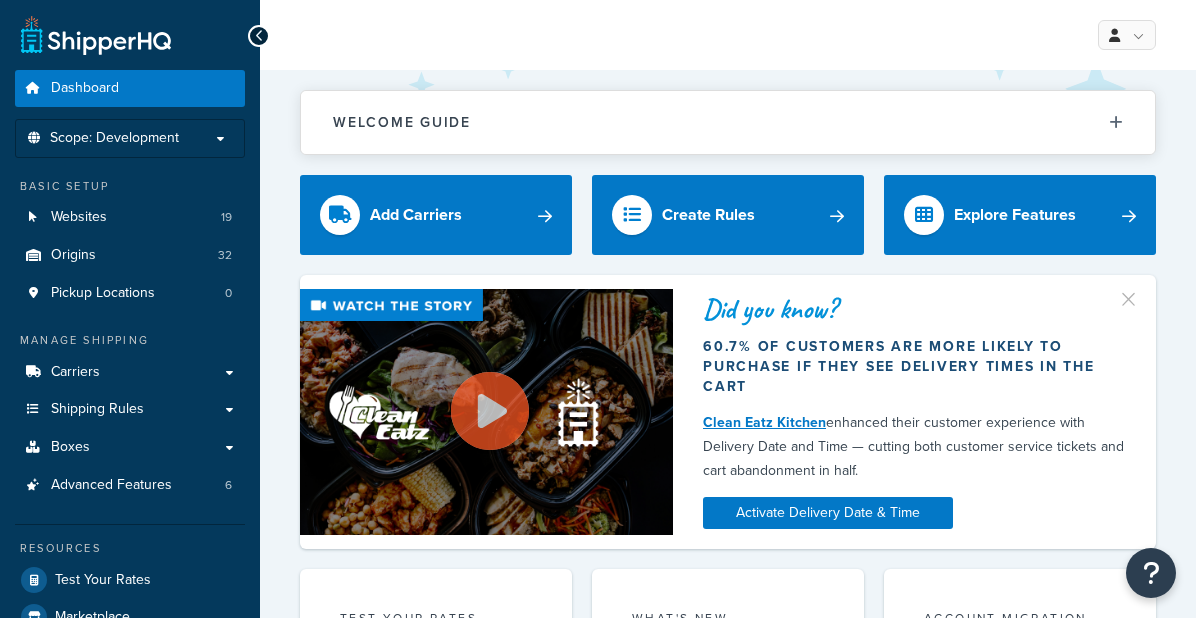 scroll, scrollTop: 0, scrollLeft: 0, axis: both 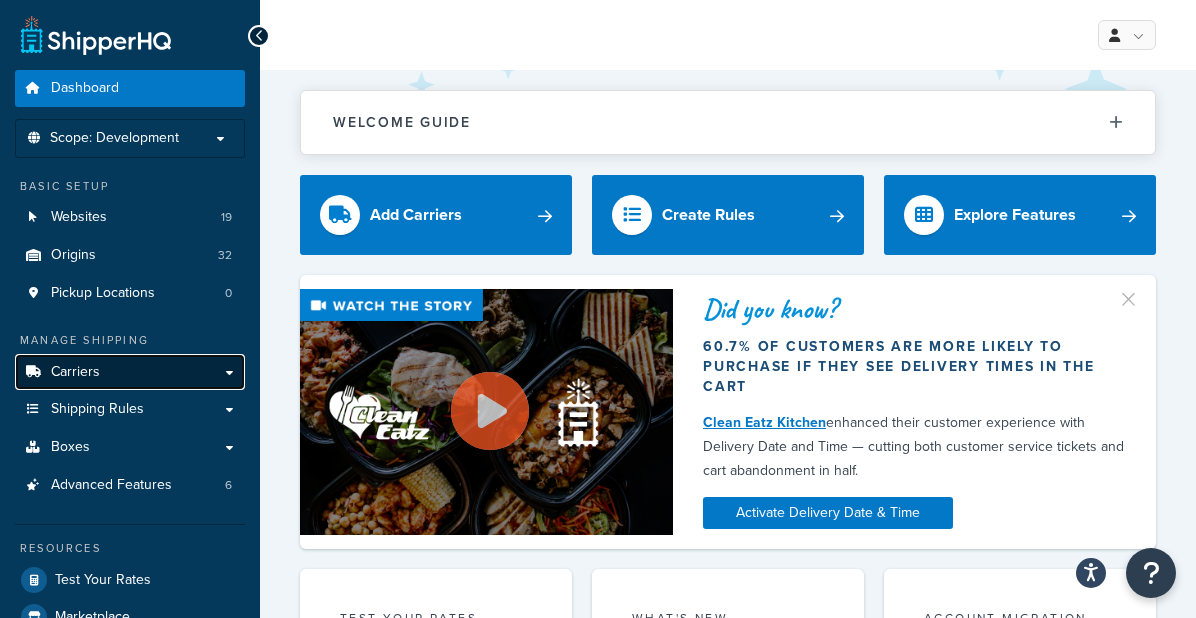 click on "Carriers" at bounding box center (75, 372) 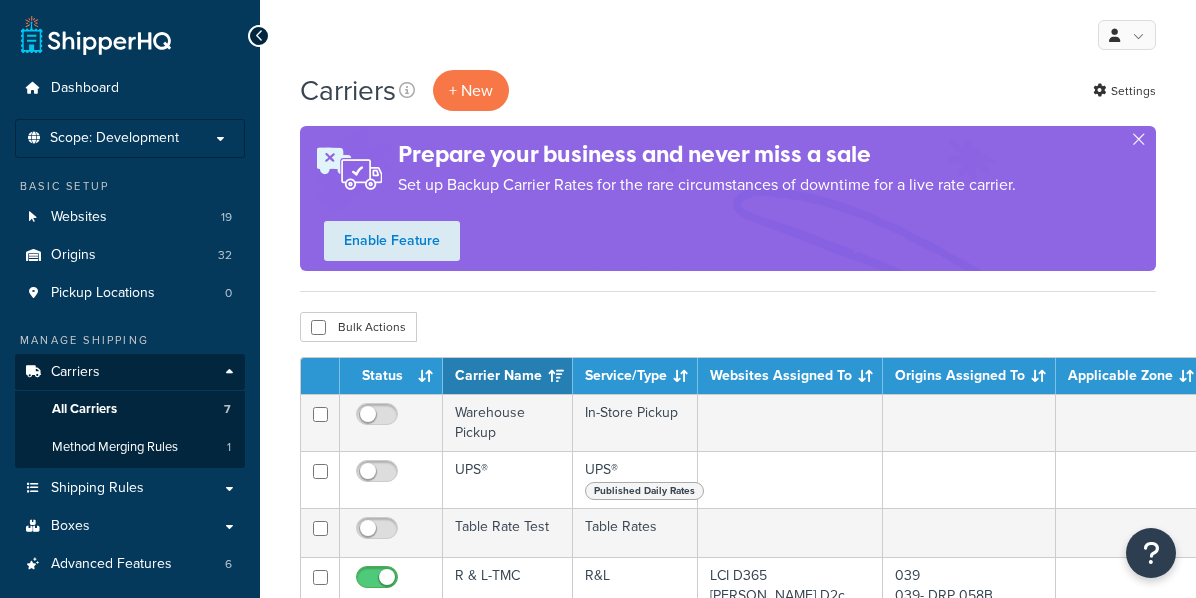 scroll, scrollTop: 133, scrollLeft: 0, axis: vertical 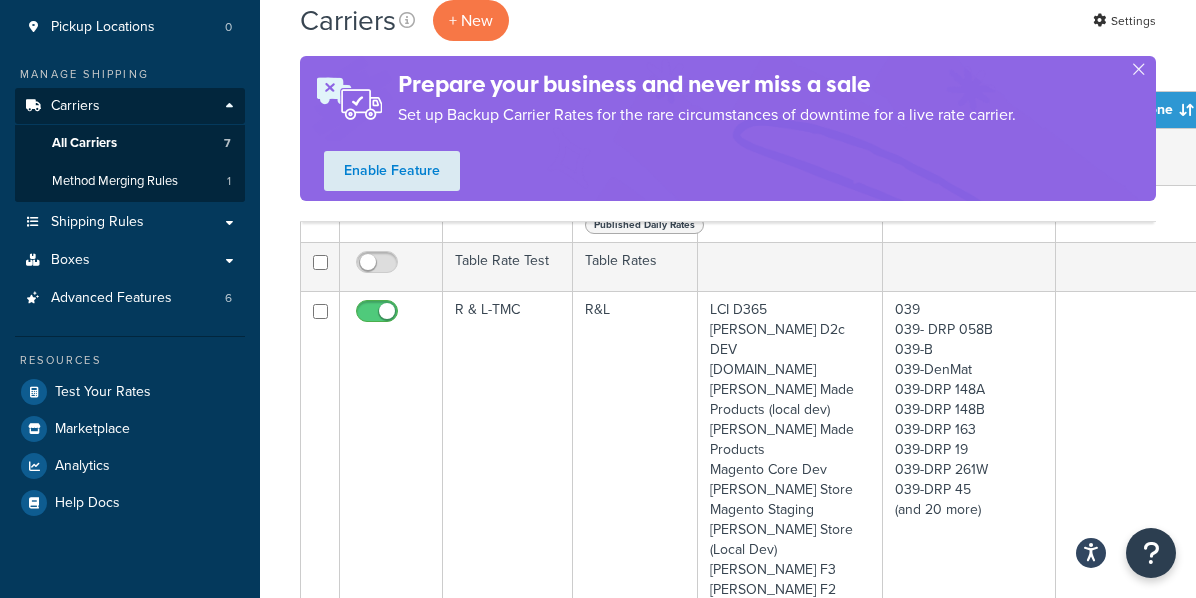 click on "Accessibility Screen-Reader Guide, Feedback, and Issue Reporting | New window
$
lb
mi
in
%m/%d/%Y
en-US
false
true
false
true
true
ShipperHQ Dashboard - Manage Your Shipping Rates
Thank you for signing up for ShipperHQ! Now that you are on a paid plan, we have made Delivery Date & Time available to 100% of your customers and closed your conversion experiment. Got it
Dashboard
Scope: Development
Live
Integration
Test
Basic Setup
Websites
19
Origins
32
0
7" at bounding box center (598, 1059) 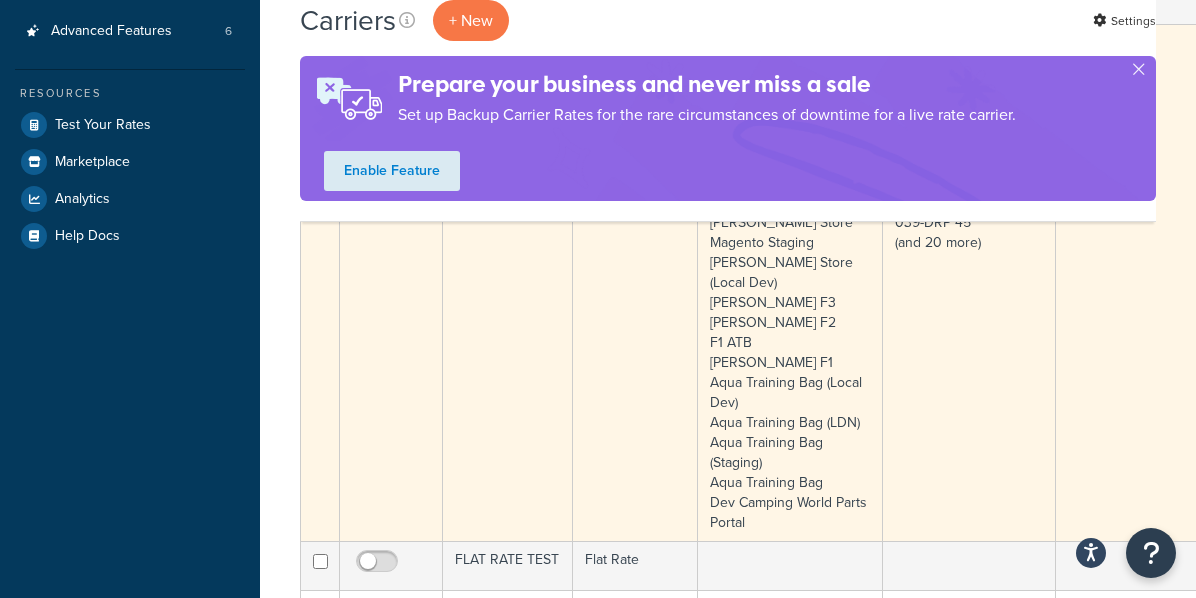scroll, scrollTop: 800, scrollLeft: 0, axis: vertical 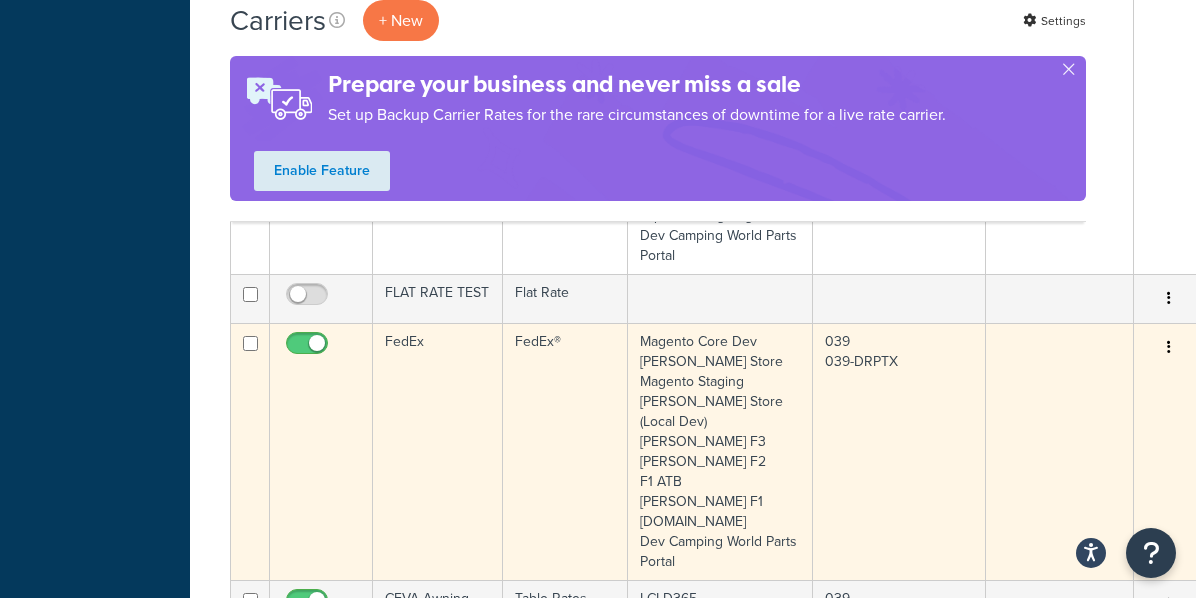 click at bounding box center (1169, 348) 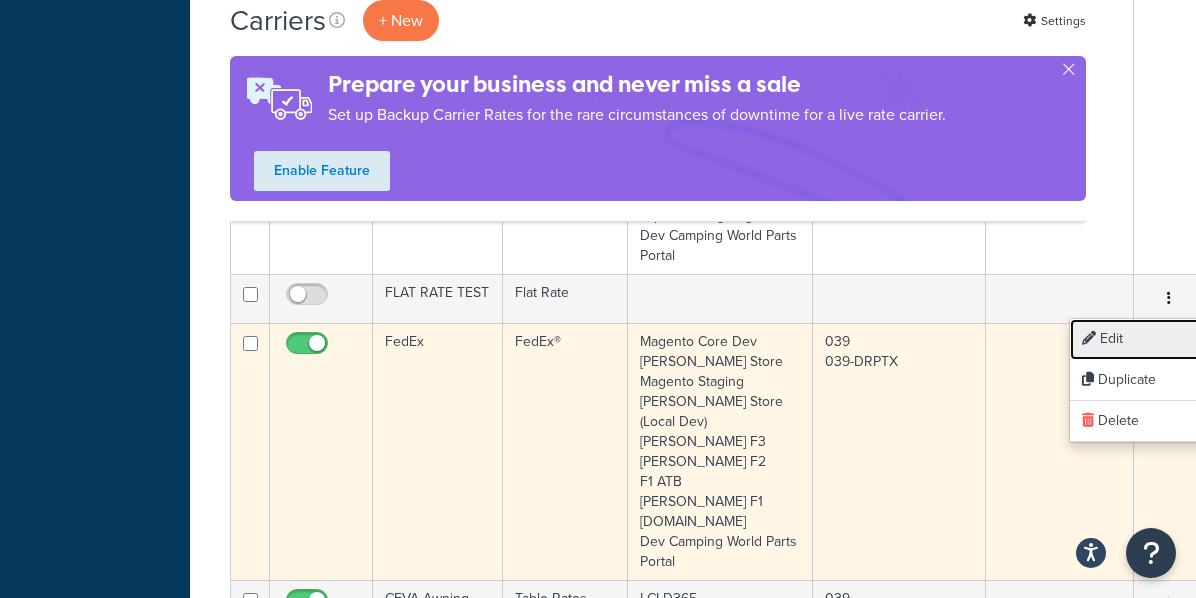 click on "Edit" at bounding box center (1149, 339) 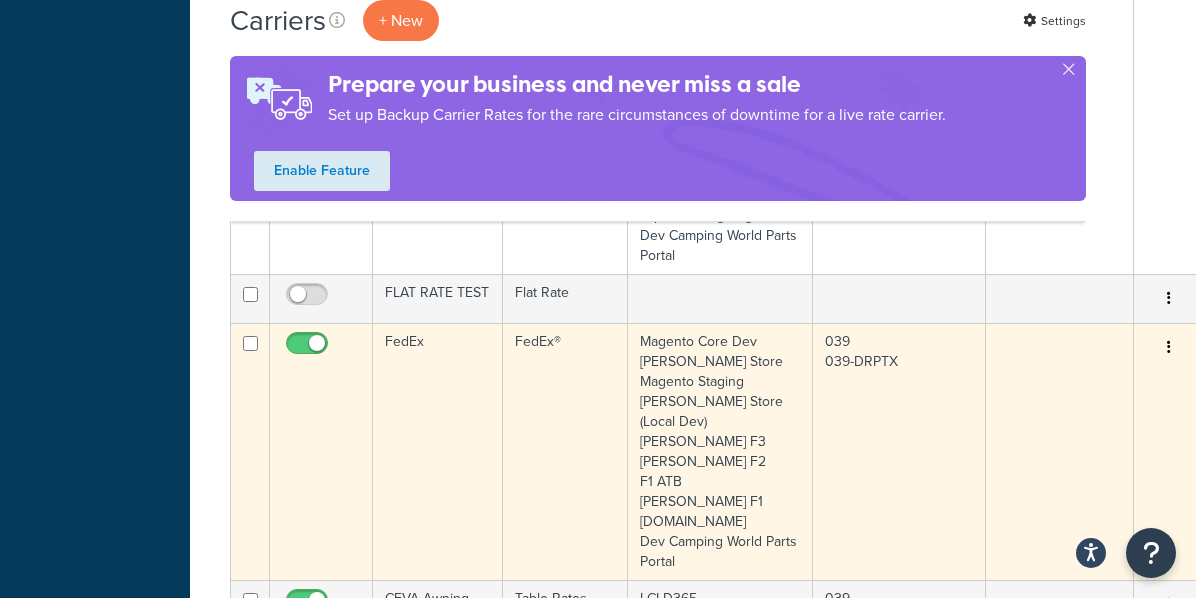 scroll, scrollTop: 1200, scrollLeft: 70, axis: both 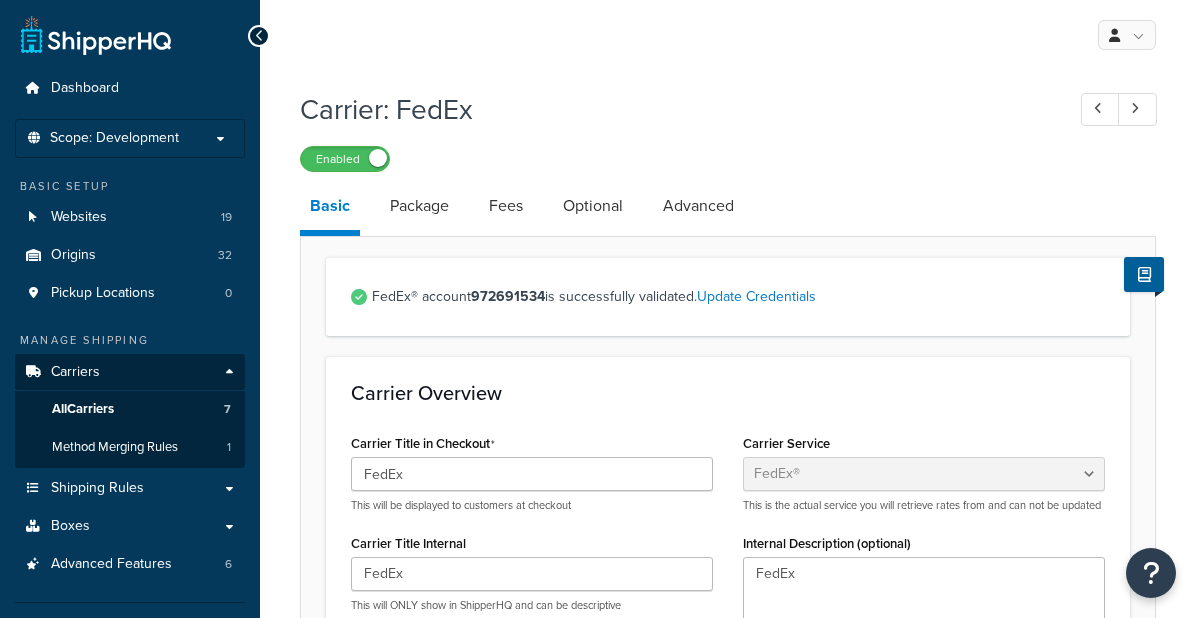select on "fedEx" 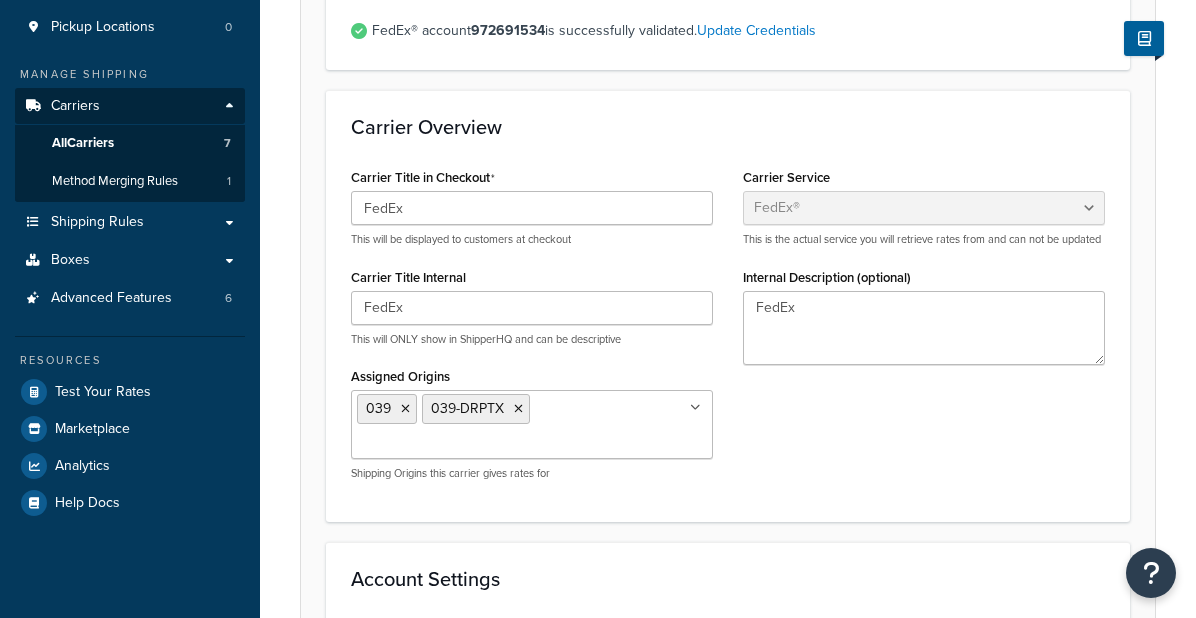 scroll, scrollTop: 0, scrollLeft: 0, axis: both 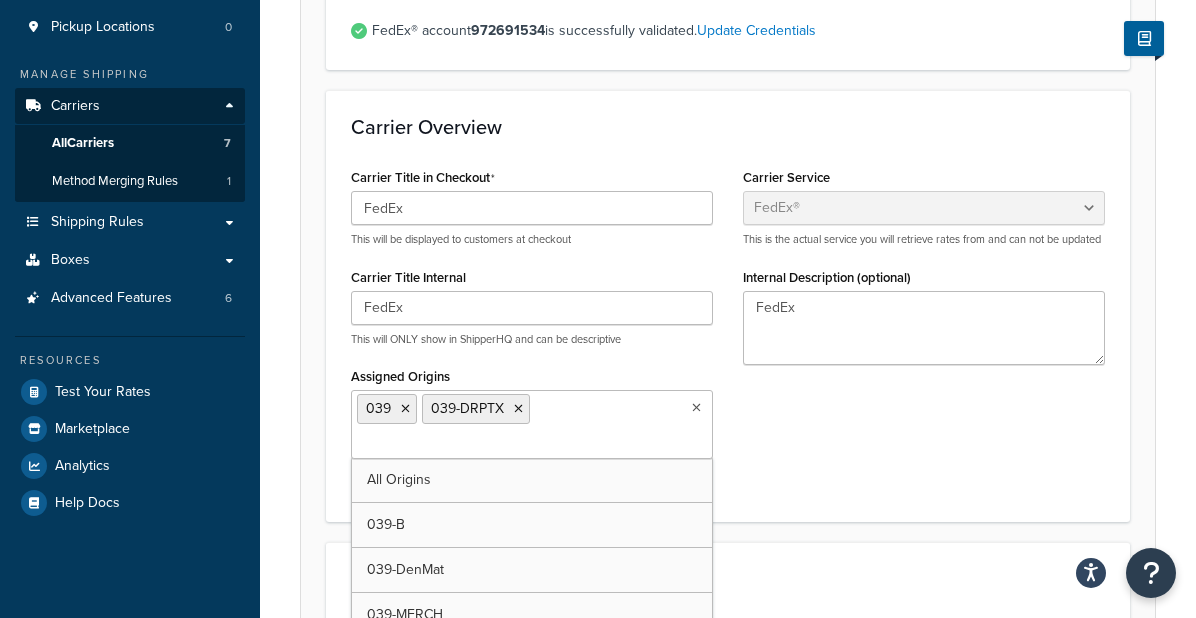 click on "039   039-DRPTX" at bounding box center [532, 424] 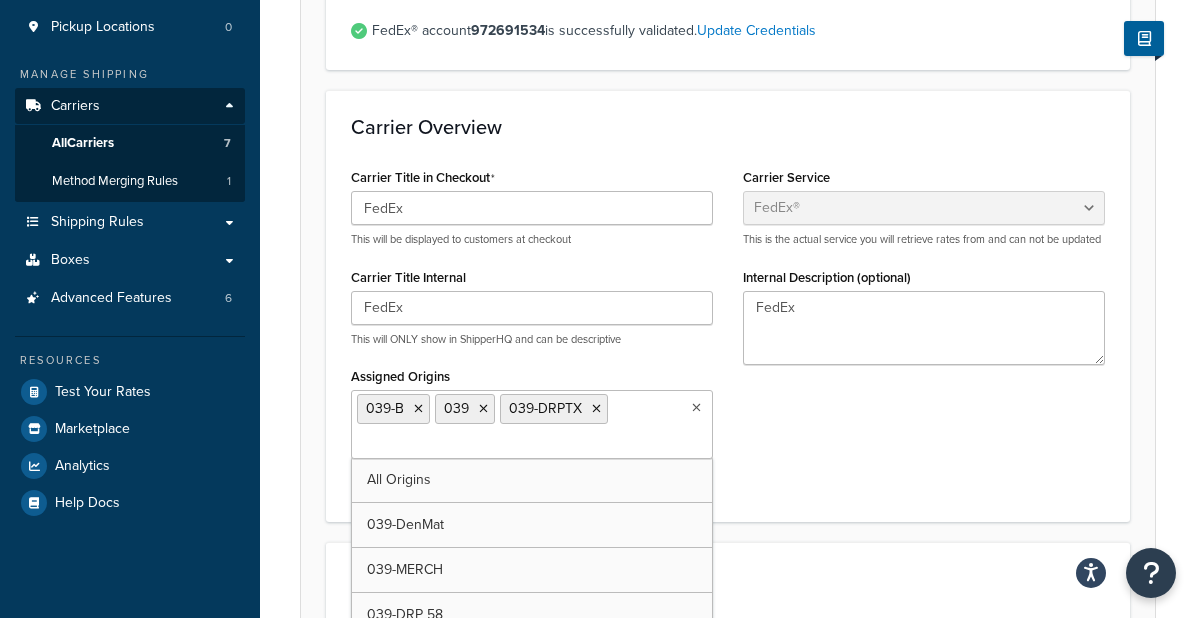click on "Assigned Origins" at bounding box center [445, 444] 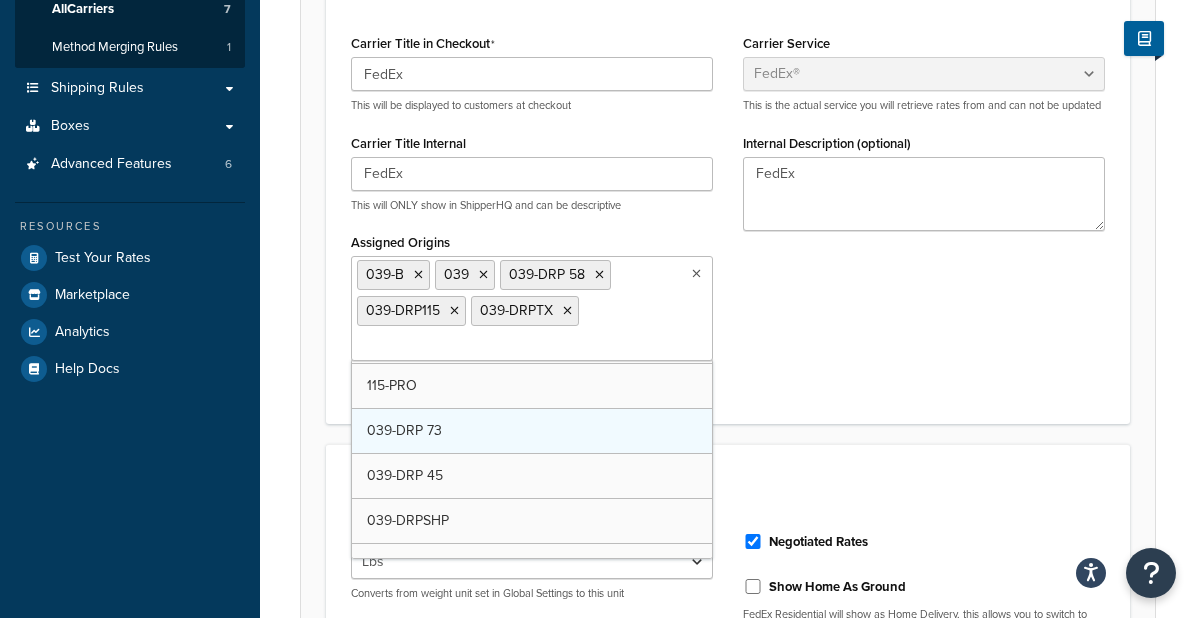 scroll, scrollTop: 133, scrollLeft: 0, axis: vertical 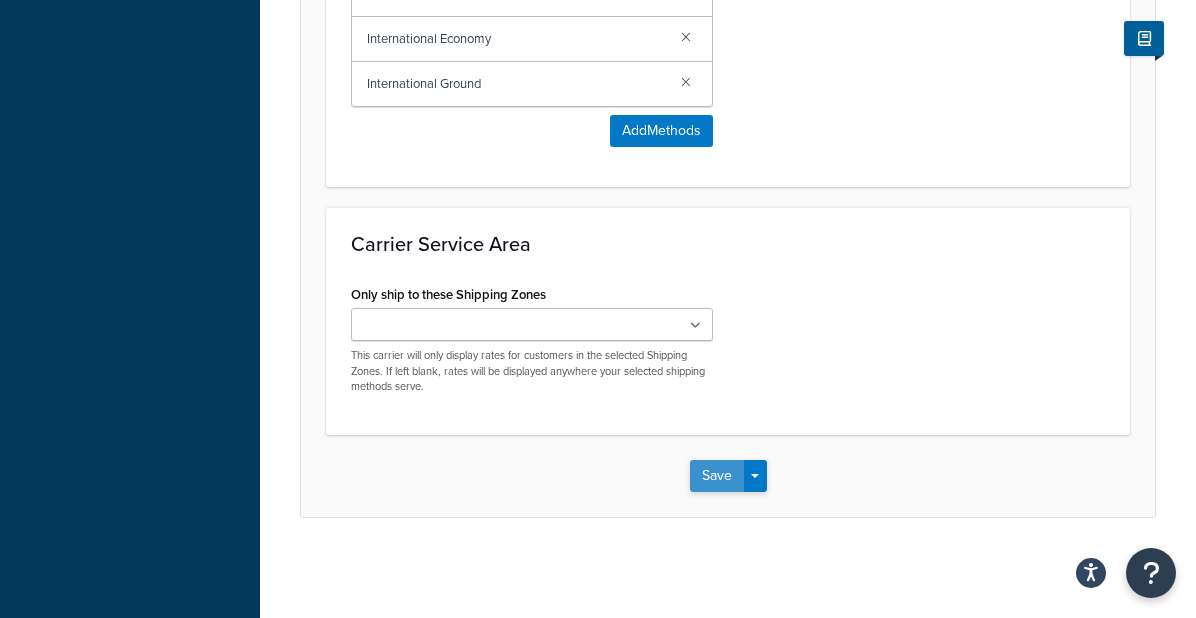 click on "Save" at bounding box center [717, 476] 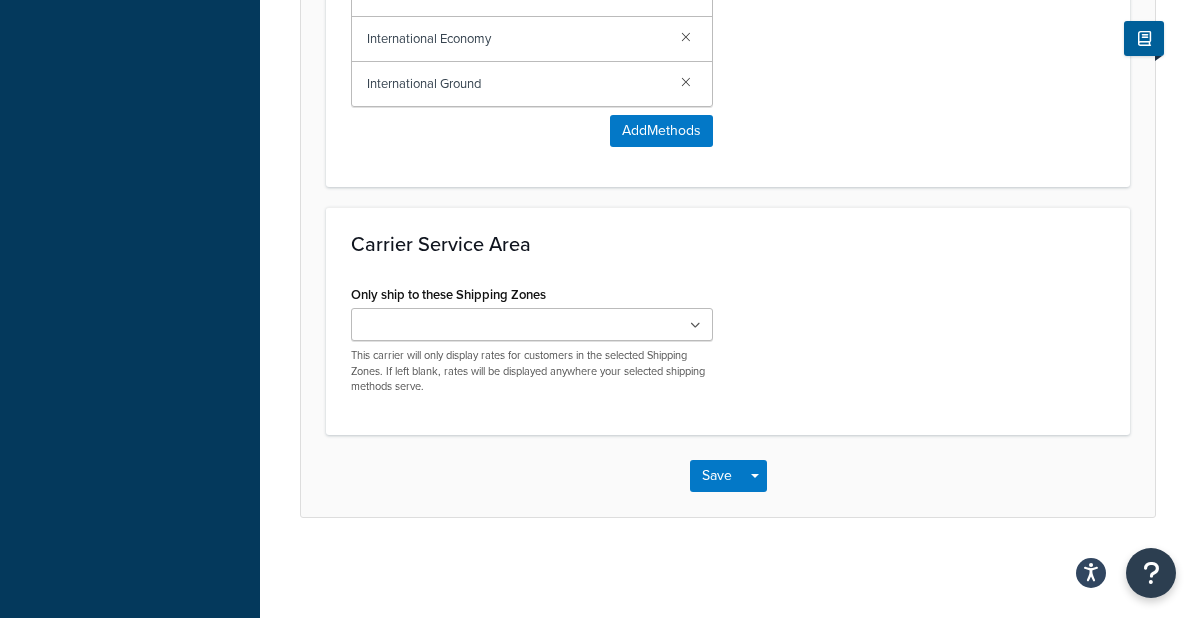 scroll, scrollTop: 0, scrollLeft: 0, axis: both 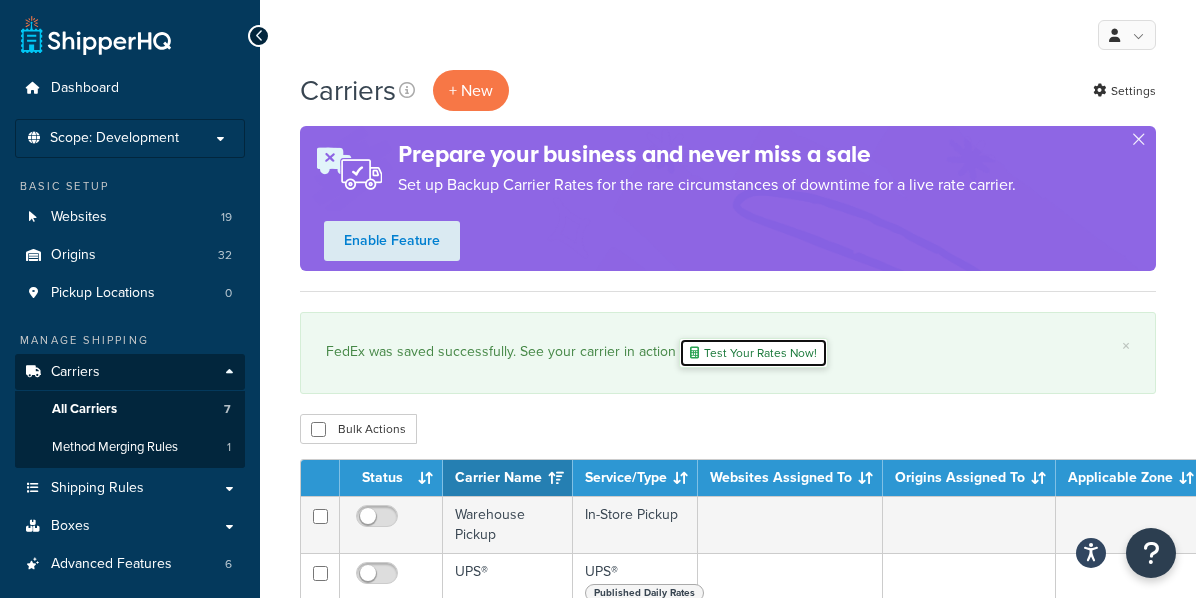 click on "Test Your Rates Now!" at bounding box center [753, 353] 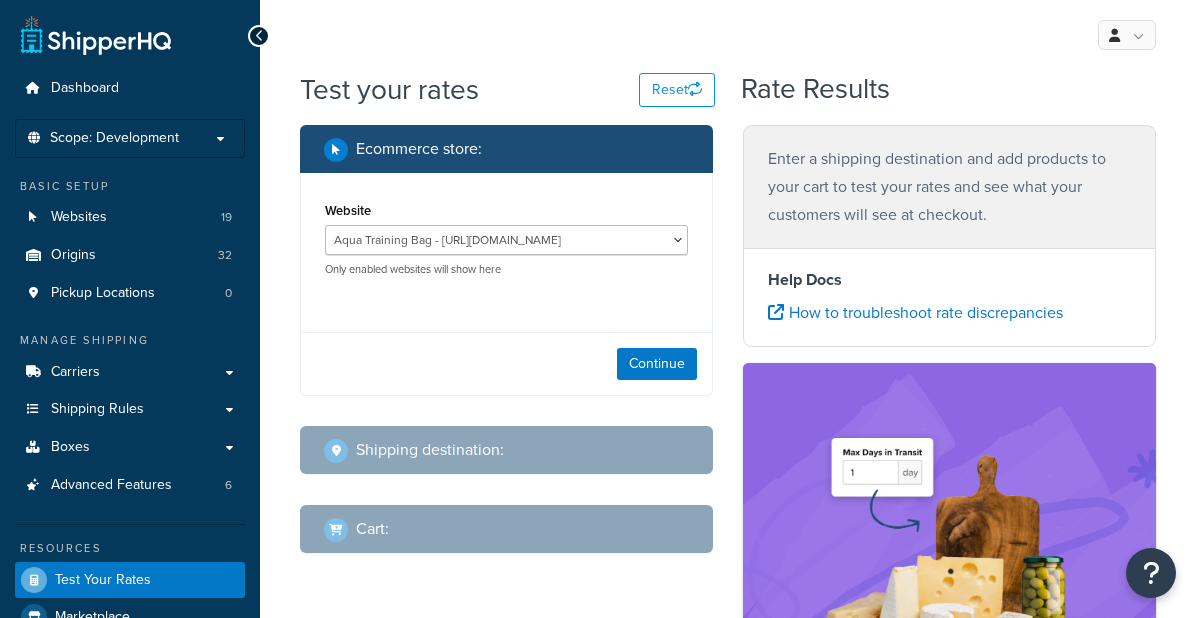 scroll, scrollTop: 0, scrollLeft: 0, axis: both 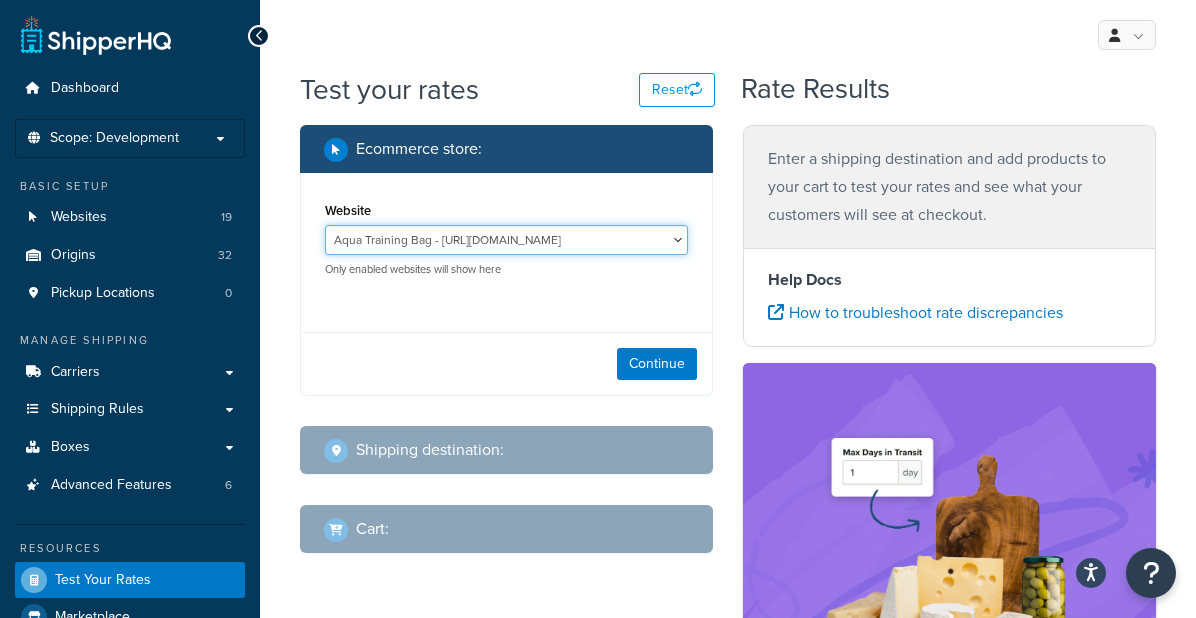 click on "Aqua Training Bag - [URL][DOMAIN_NAME] Aqua Training Bag (LDN) - [URL][DOMAIN_NAME] Aqua Training Bag (Local Dev) - [URL] Aqua Training Bag (Staging) - [URL][DOMAIN_NAME] Dev Camping World Parts Portal - [URL][DOMAIN_NAME] F1 ATB - [URL][DOMAIN_NAME] LCI D365 - [URL][DOMAIN_NAME] [DOMAIN_NAME] - [URL][DOMAIN_NAME] [PERSON_NAME] D2c DEV - [DOMAIN_NAME] [PERSON_NAME] F1 - [URL][DOMAIN_NAME] [PERSON_NAME] F2 - [URL][DOMAIN_NAME] [PERSON_NAME] F3 - [URL][DOMAIN_NAME] [PERSON_NAME] Store - [URL][DOMAIN_NAME] [PERSON_NAME] Store (Local Dev) - [URL] Local [PERSON_NAME] Store - lci1magento2.test Magento Core Dev - [URL][DOMAIN_NAME] Magento Staging - [URL][DOMAIN_NAME] [PERSON_NAME] Made Products - [URL][DOMAIN_NAME] [PERSON_NAME] Made Products (local dev) - [URL]" at bounding box center [506, 240] 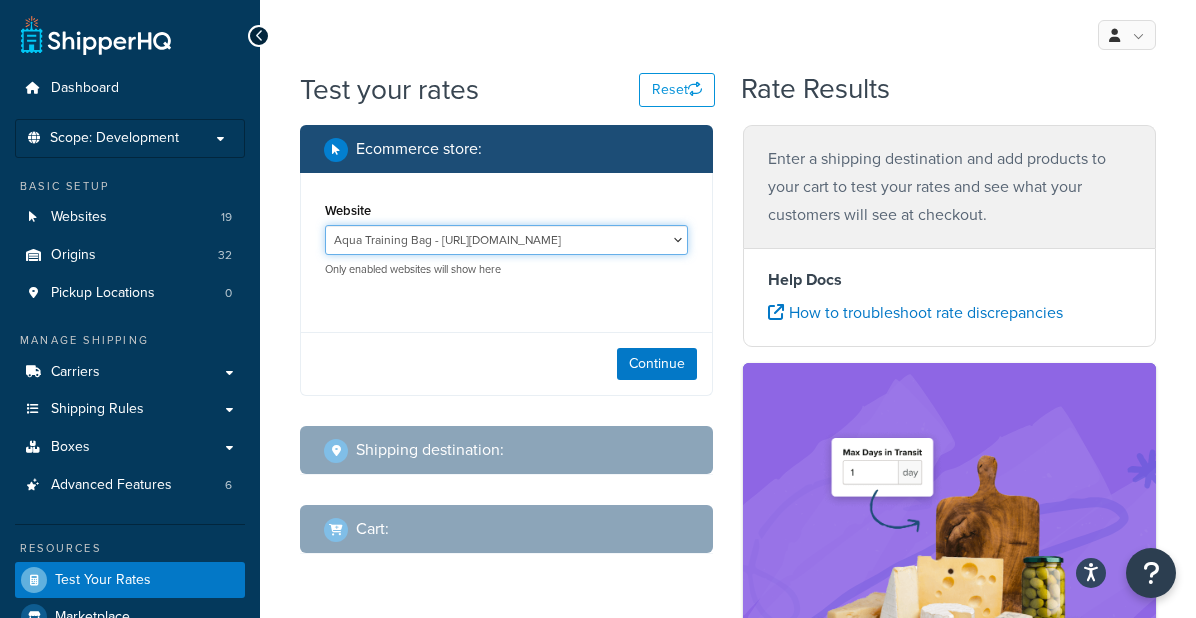 click on "Aqua Training Bag - [URL][DOMAIN_NAME] Aqua Training Bag (LDN) - [URL][DOMAIN_NAME] Aqua Training Bag (Local Dev) - [URL] Aqua Training Bag (Staging) - [URL][DOMAIN_NAME] Dev Camping World Parts Portal - [URL][DOMAIN_NAME] F1 ATB - [URL][DOMAIN_NAME] LCI D365 - [URL][DOMAIN_NAME] [DOMAIN_NAME] - [URL][DOMAIN_NAME] [PERSON_NAME] D2c DEV - [DOMAIN_NAME] [PERSON_NAME] F1 - [URL][DOMAIN_NAME] [PERSON_NAME] F2 - [URL][DOMAIN_NAME] [PERSON_NAME] F3 - [URL][DOMAIN_NAME] [PERSON_NAME] Store - [URL][DOMAIN_NAME] [PERSON_NAME] Store (Local Dev) - [URL] Local [PERSON_NAME] Store - lci1magento2.test Magento Core Dev - [URL][DOMAIN_NAME] Magento Staging - [URL][DOMAIN_NAME] [PERSON_NAME] Made Products - [URL][DOMAIN_NAME] [PERSON_NAME] Made Products (local dev) - [URL]" at bounding box center [506, 240] 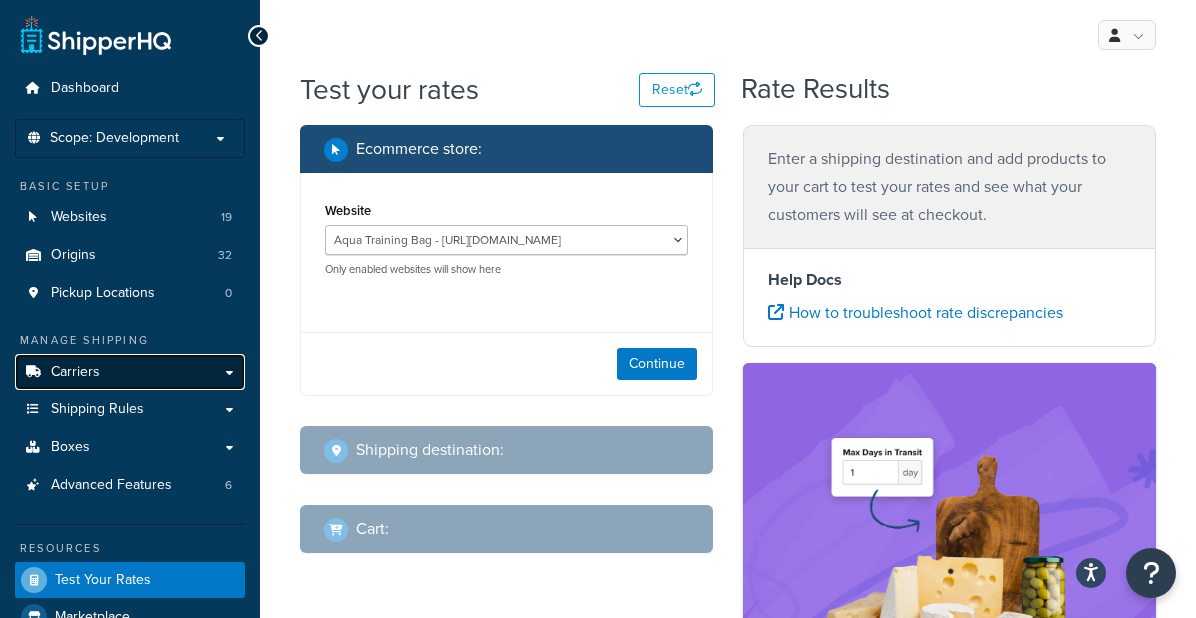 click on "Carriers" at bounding box center [130, 372] 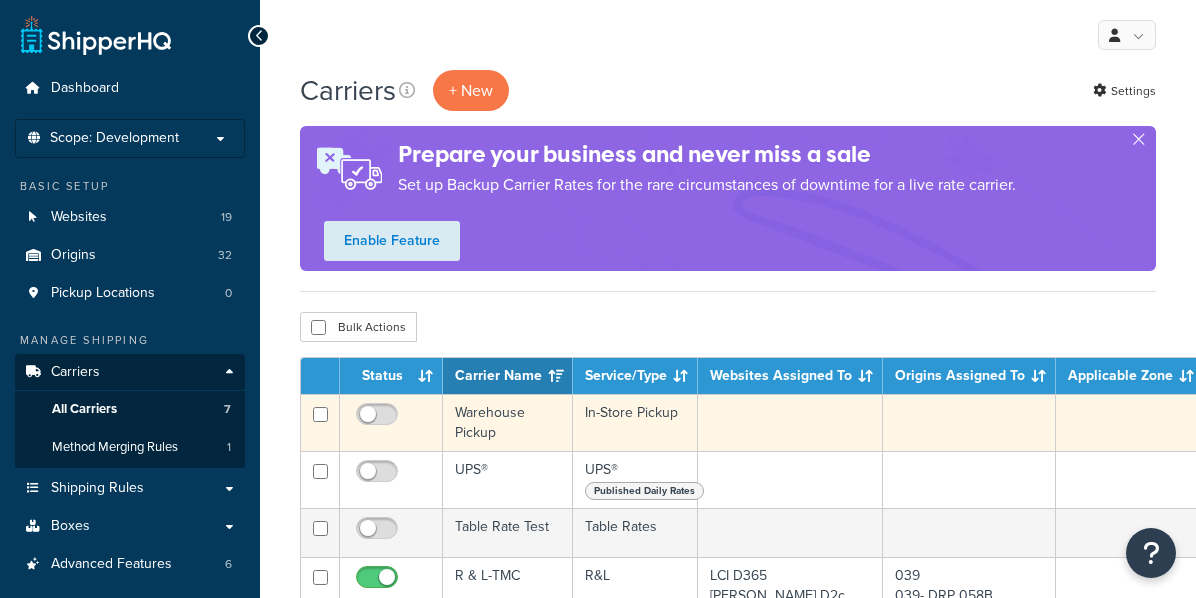 scroll, scrollTop: 0, scrollLeft: 0, axis: both 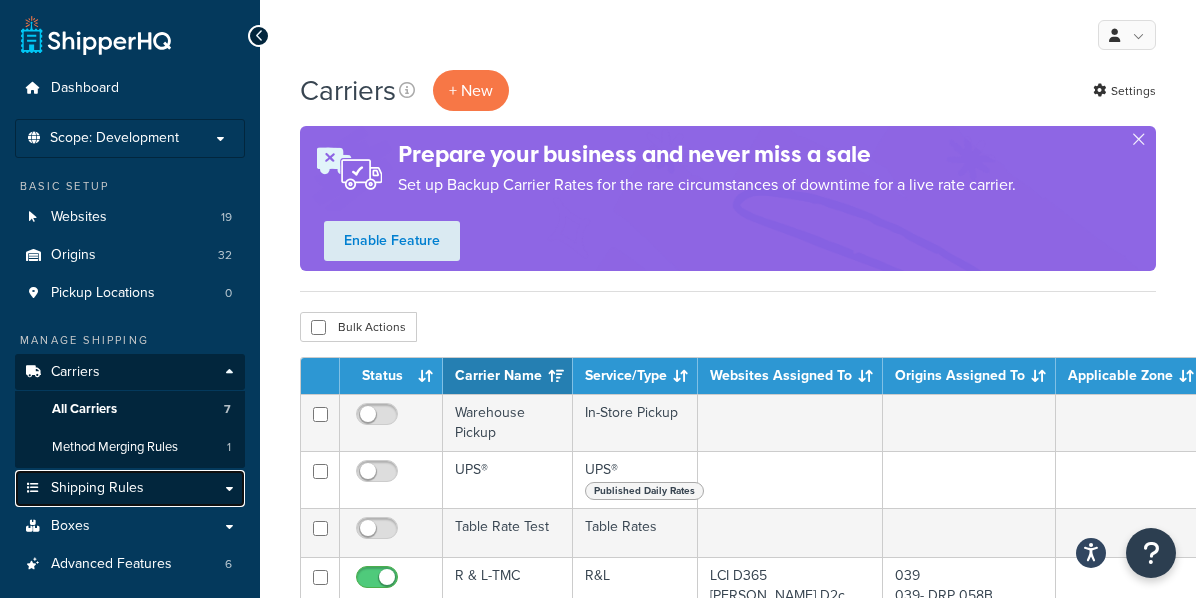 click on "Shipping Rules" at bounding box center (97, 488) 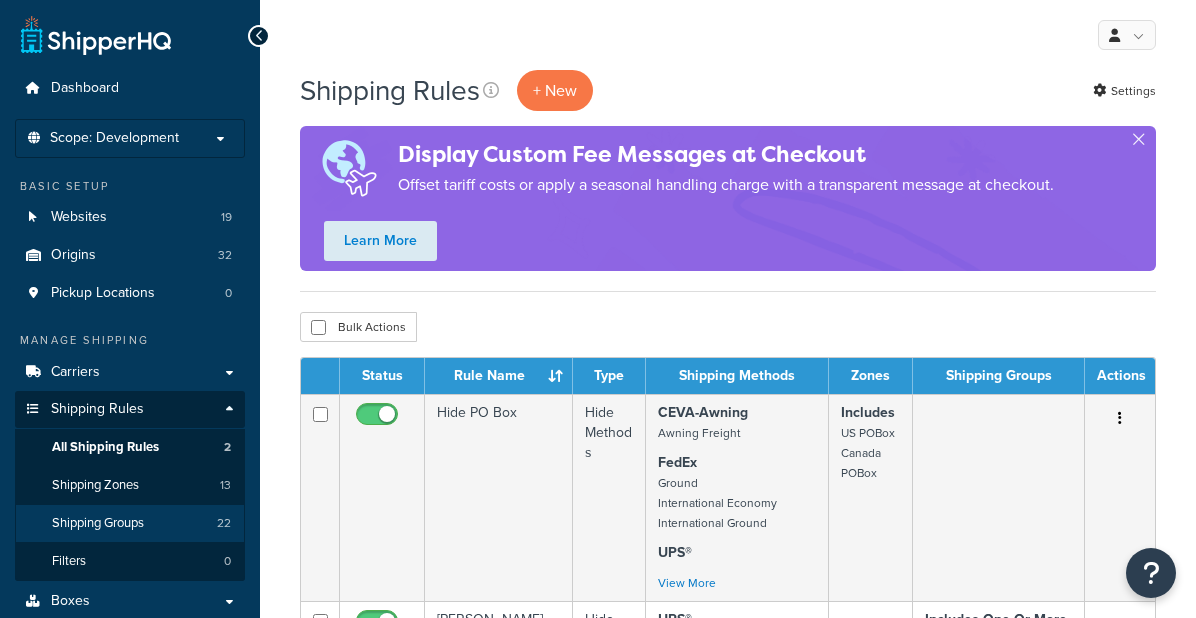 scroll, scrollTop: 0, scrollLeft: 0, axis: both 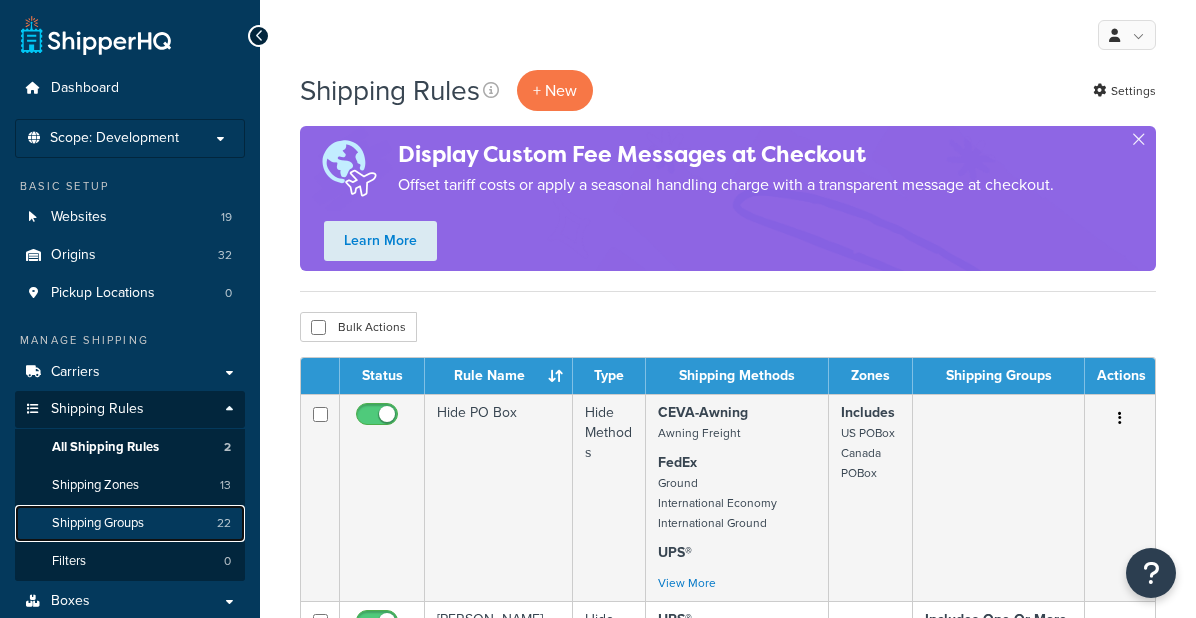 click on "Shipping Groups
22" at bounding box center [130, 523] 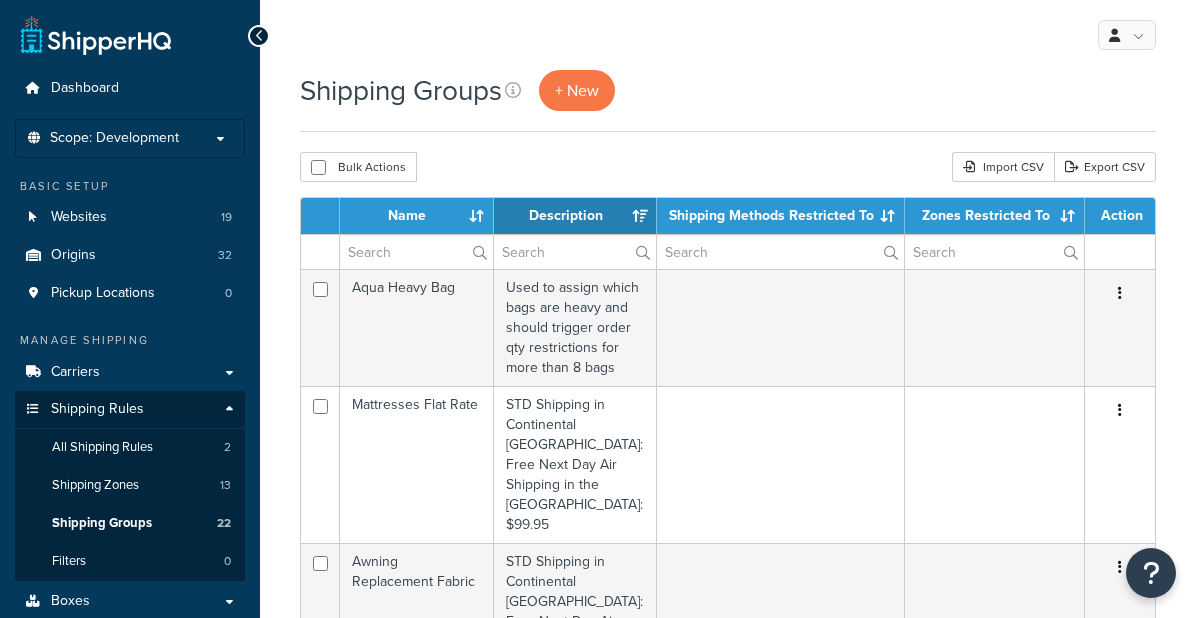 select on "15" 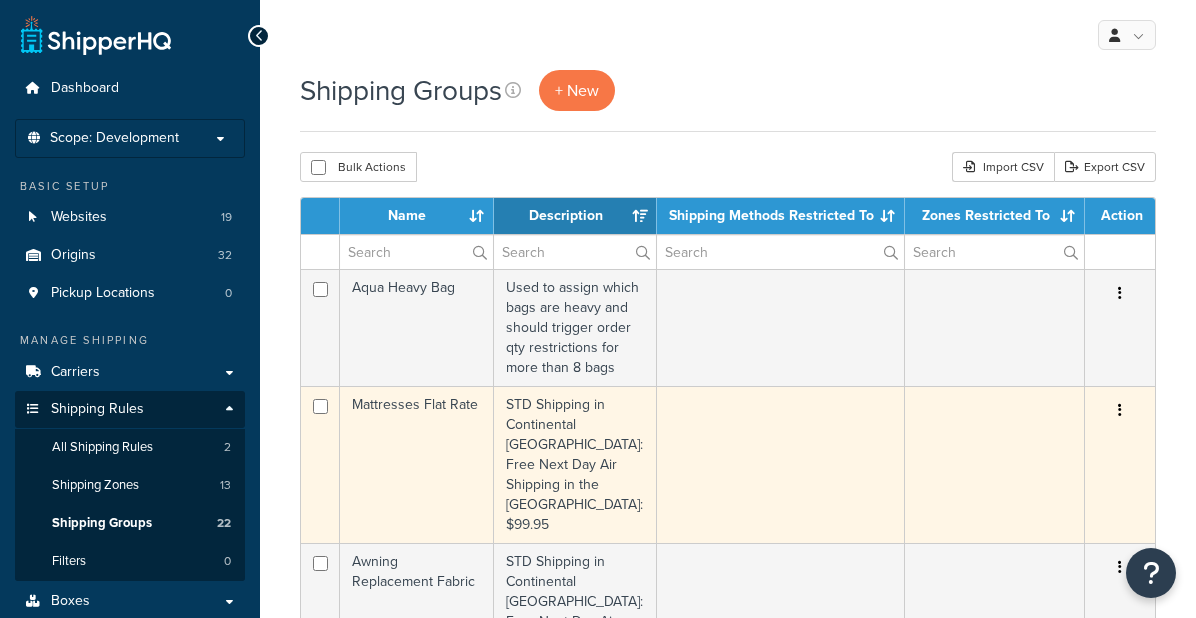 scroll, scrollTop: 0, scrollLeft: 0, axis: both 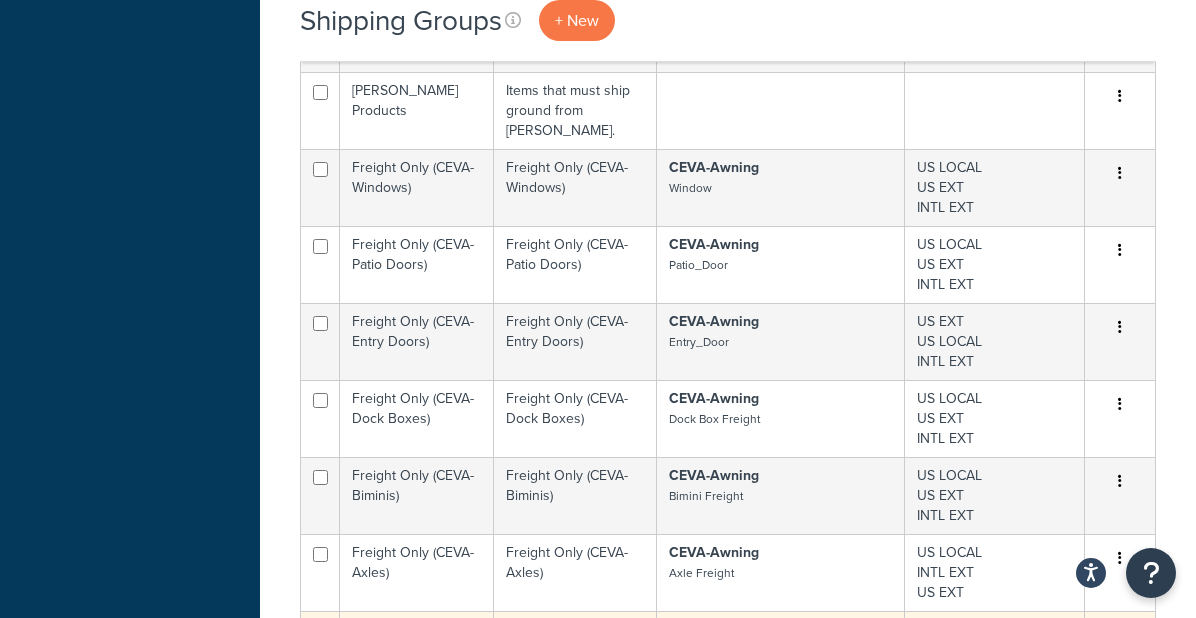 click on "US LOCAL
US EXT
INTL EXT" at bounding box center (995, 649) 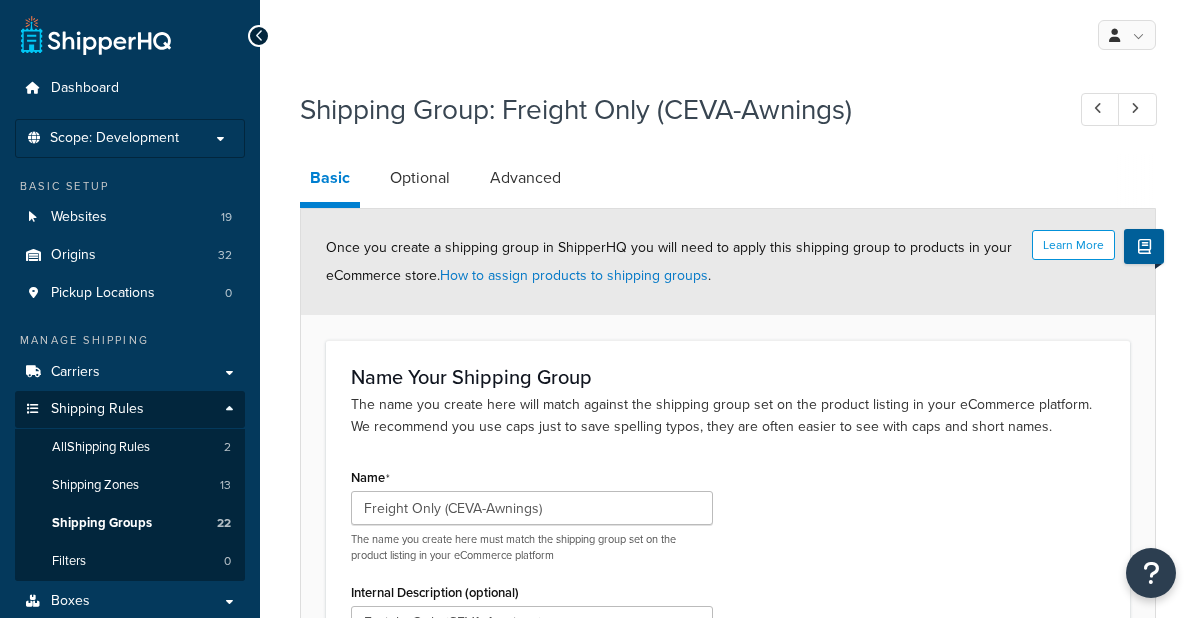 scroll, scrollTop: 0, scrollLeft: 0, axis: both 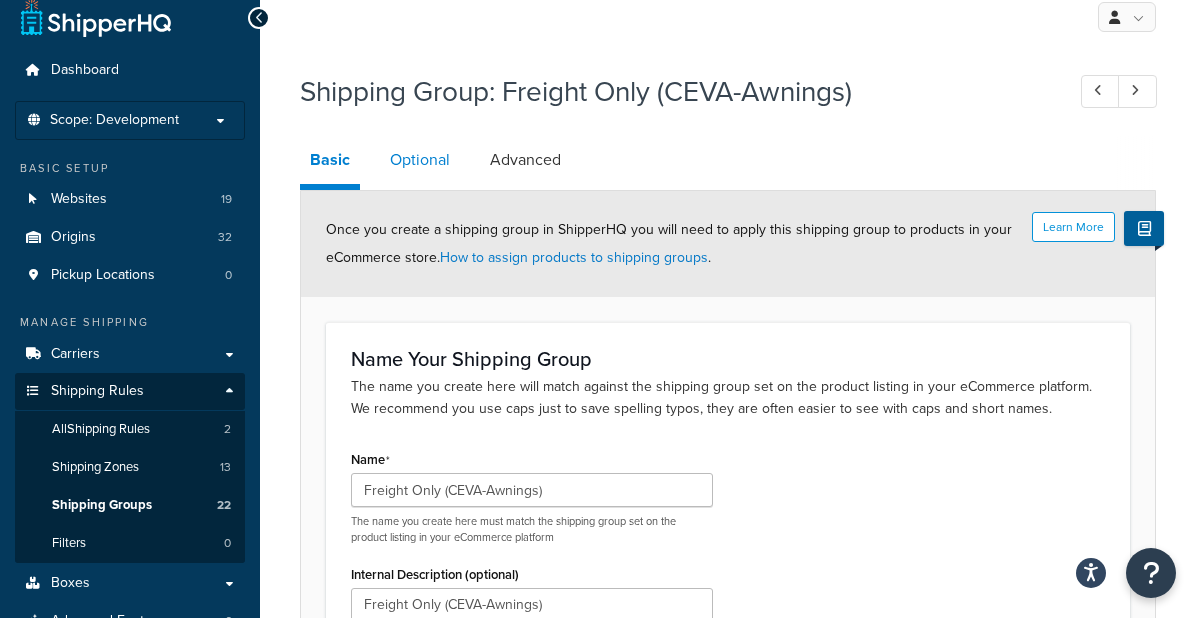 click on "Optional" at bounding box center (420, 160) 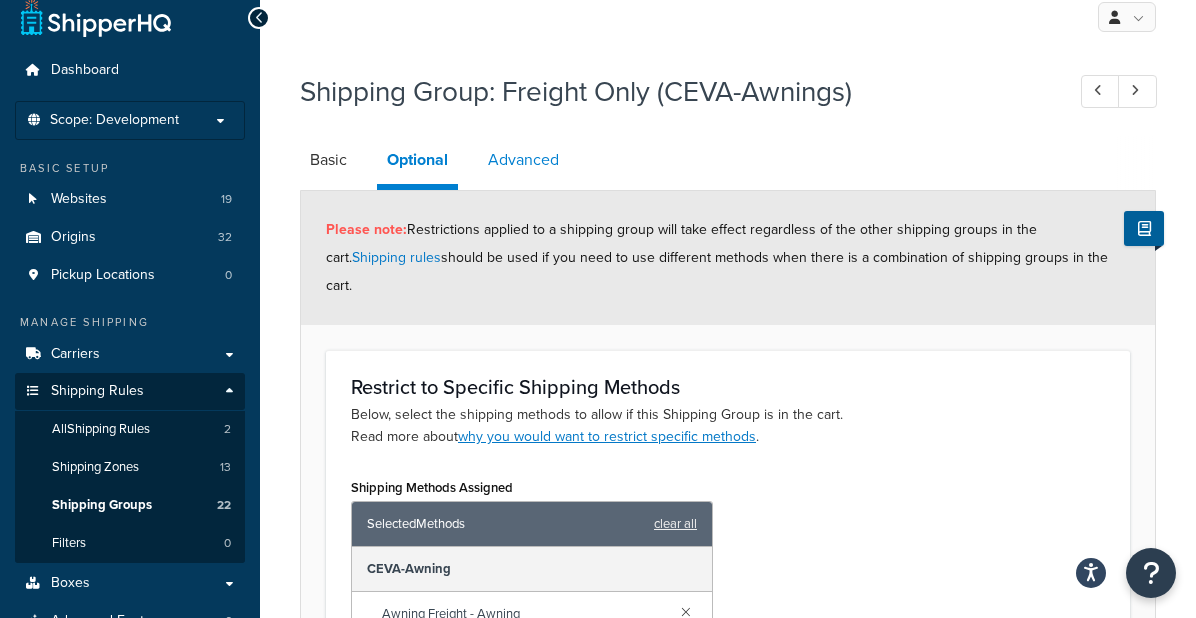 click on "Advanced" at bounding box center [523, 160] 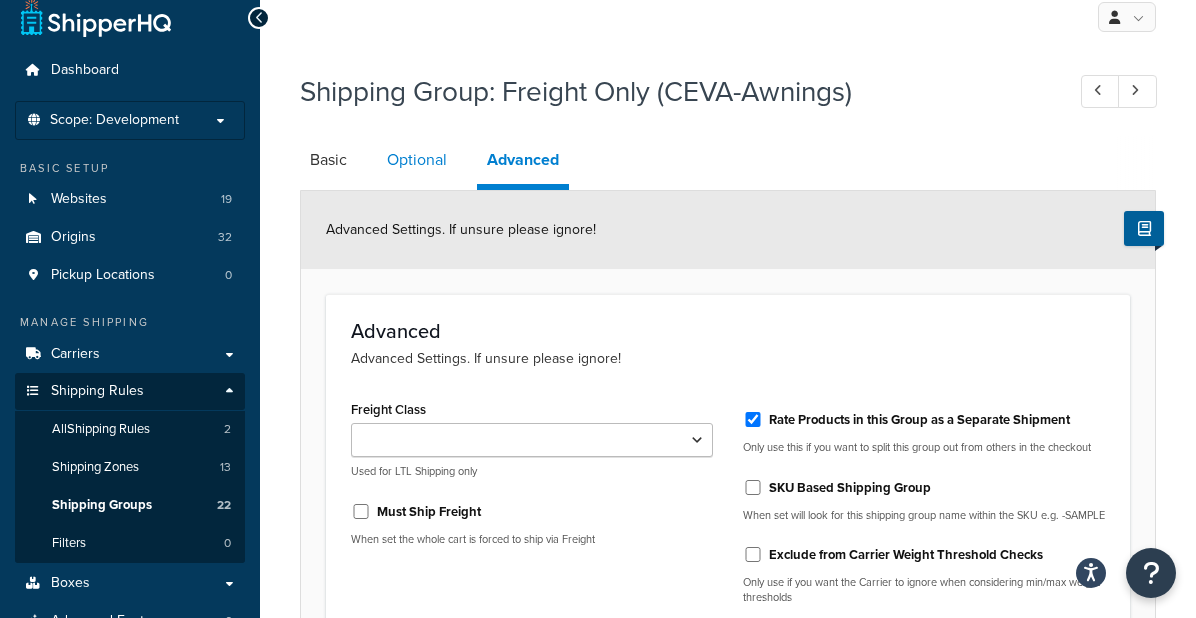 click on "Optional" at bounding box center (417, 160) 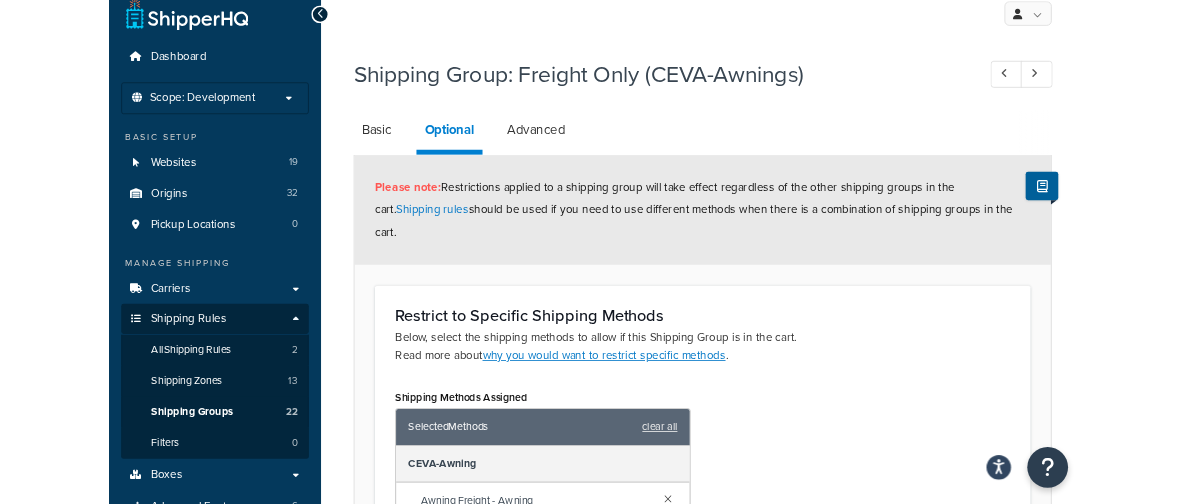 scroll, scrollTop: 152, scrollLeft: 0, axis: vertical 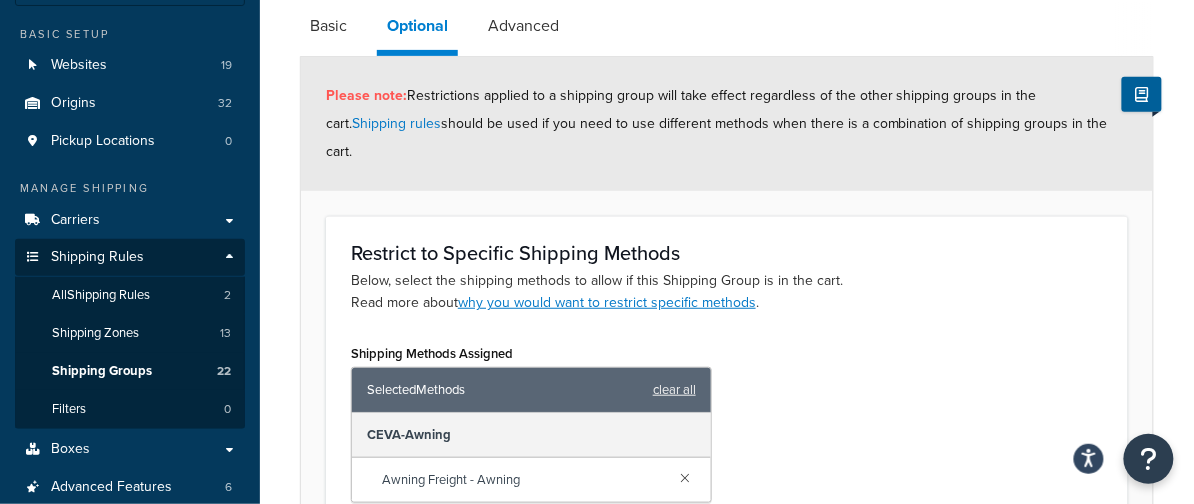 click on "Restrict to Specific Shipping Methods Below, select the shipping methods to allow if this Shipping Group is in the cart. Read more about  why you would want to restrict specific methods . Shipping Methods Assigned Selected  Methods clear all CEVA-Awning Awning Freight - Awning Add  Methods" at bounding box center (727, 399) 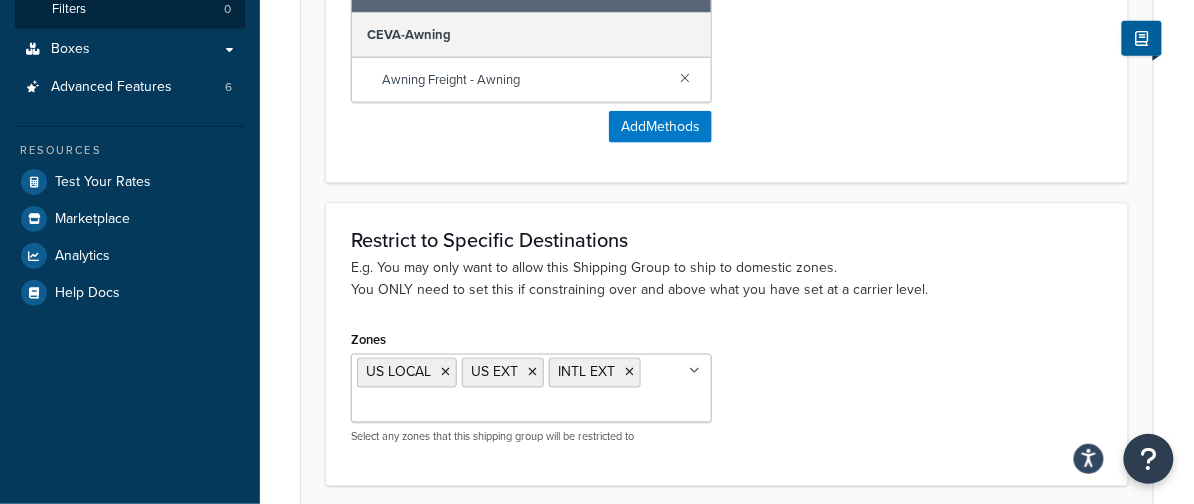scroll, scrollTop: 18, scrollLeft: 0, axis: vertical 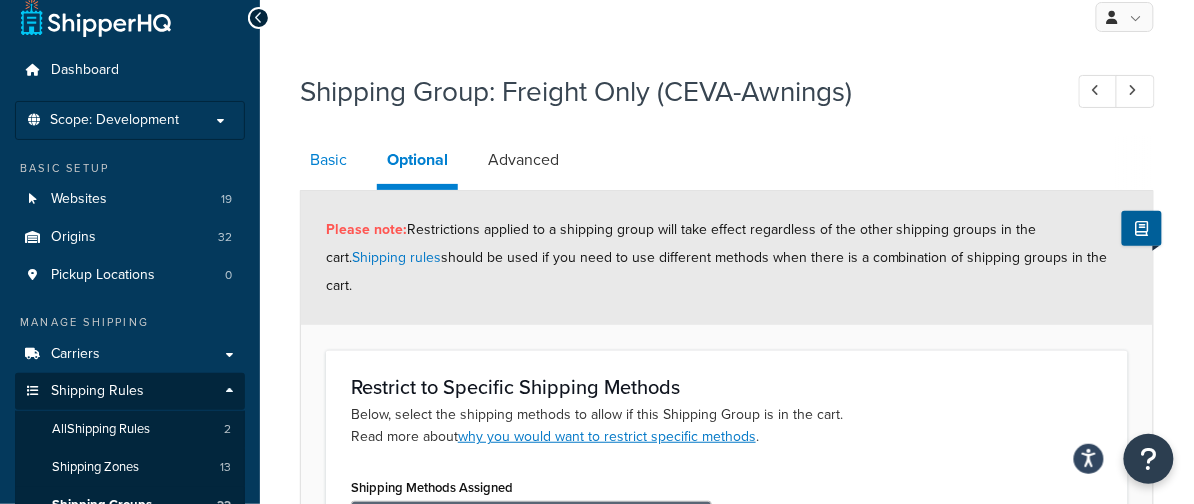 click on "Basic" at bounding box center (328, 160) 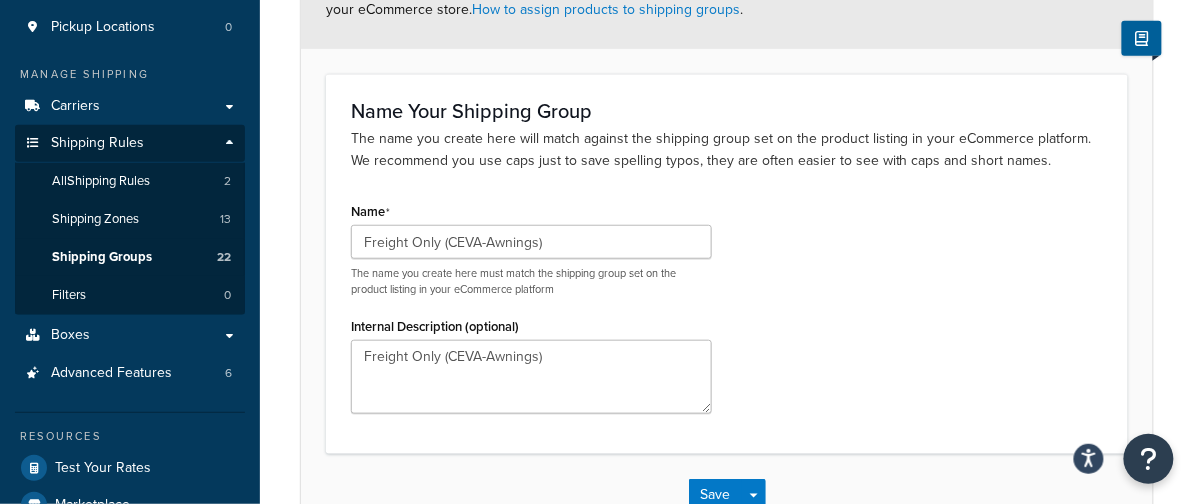 scroll, scrollTop: 133, scrollLeft: 0, axis: vertical 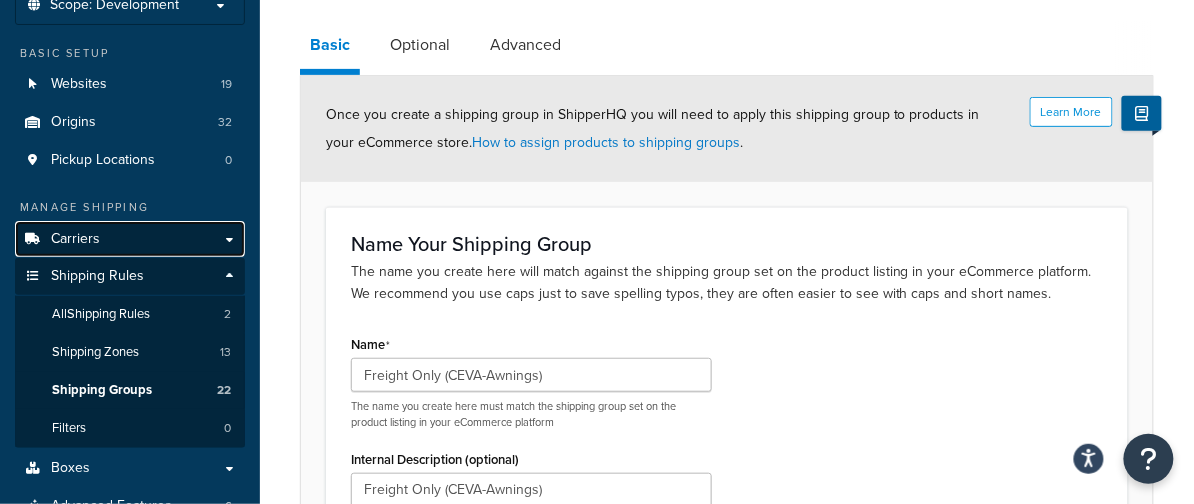 click on "Carriers" at bounding box center [130, 239] 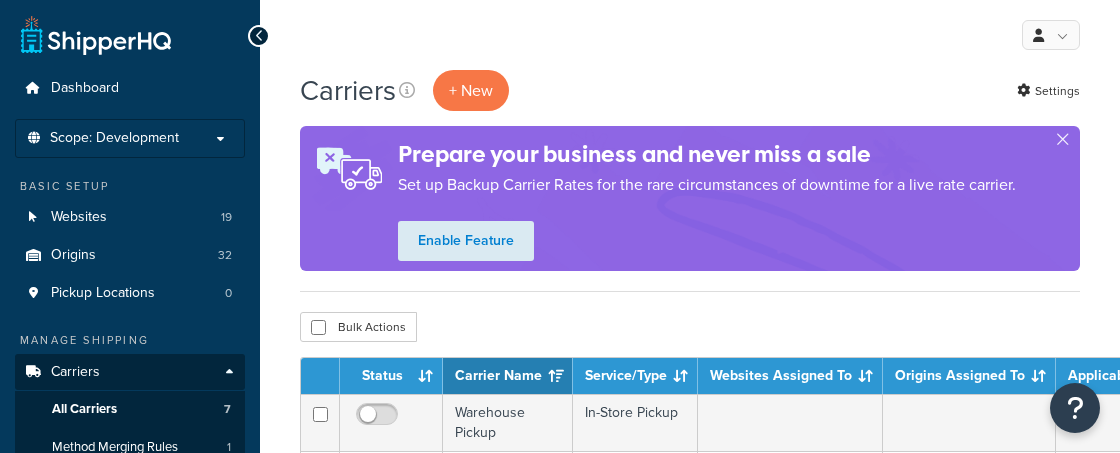 scroll, scrollTop: 250, scrollLeft: 0, axis: vertical 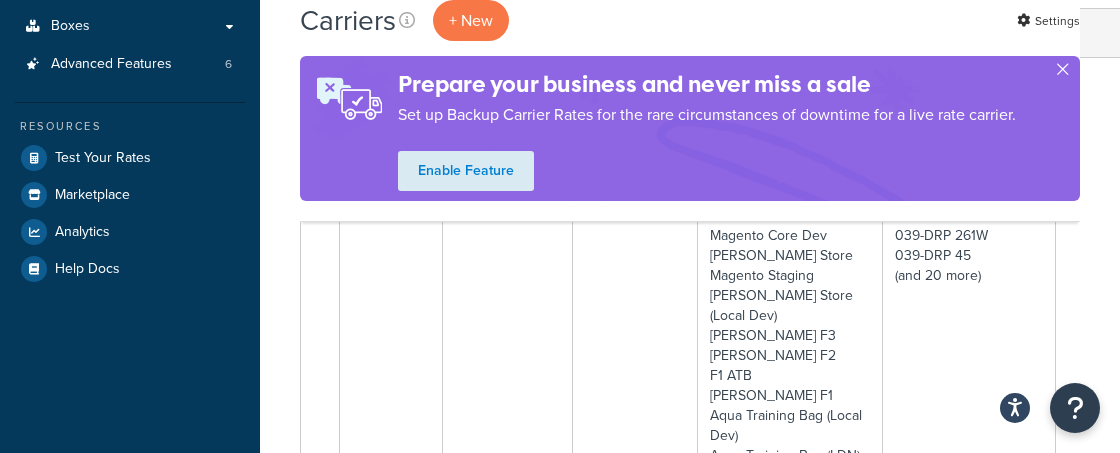 click at bounding box center [1062, 73] 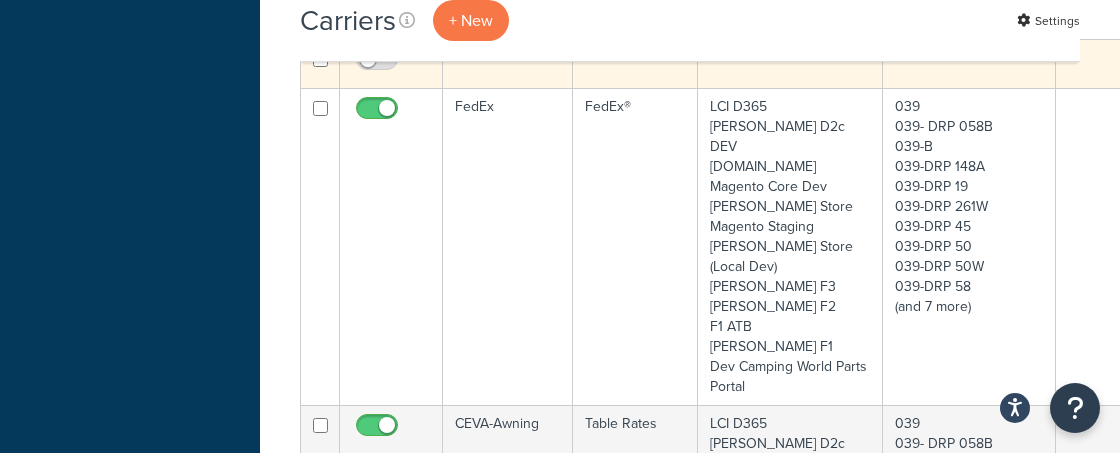 scroll, scrollTop: 1000, scrollLeft: 0, axis: vertical 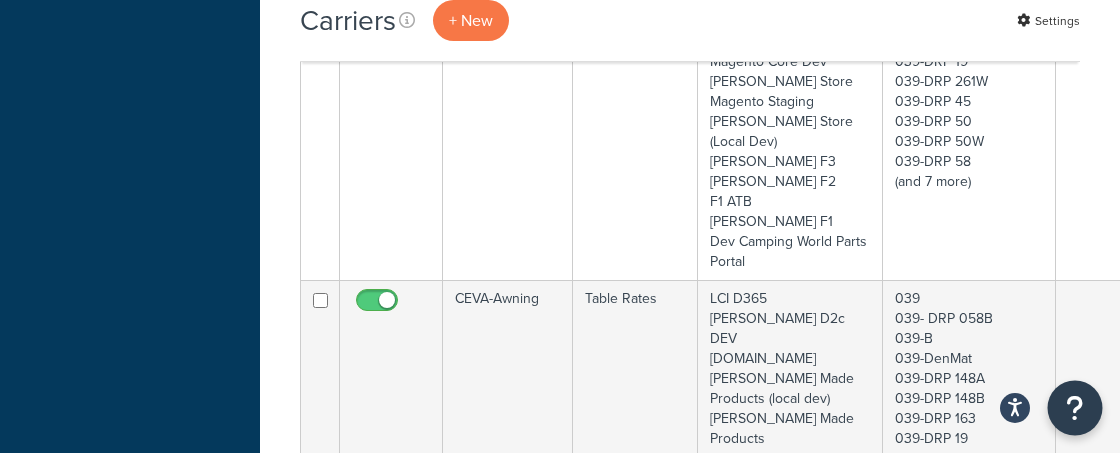 click at bounding box center (1075, 408) 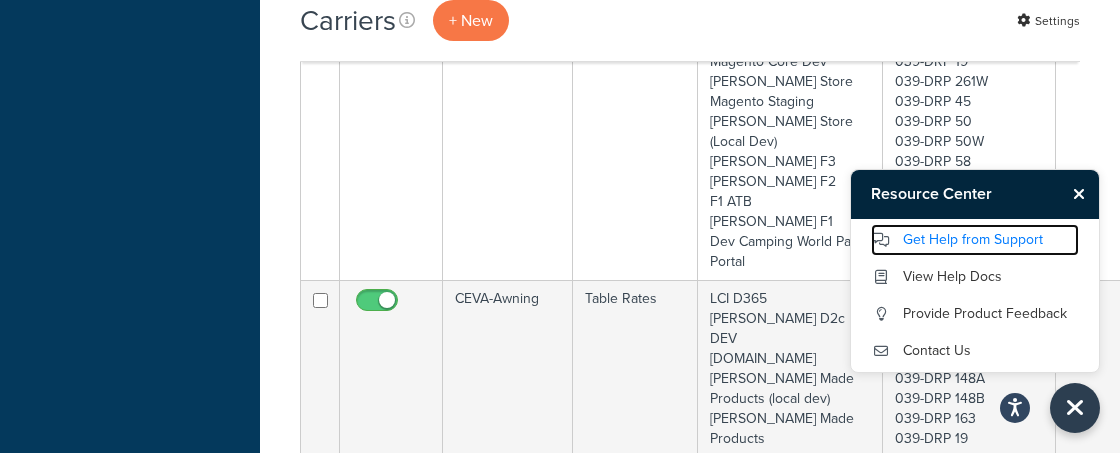click on "Get Help from Support" at bounding box center [975, 240] 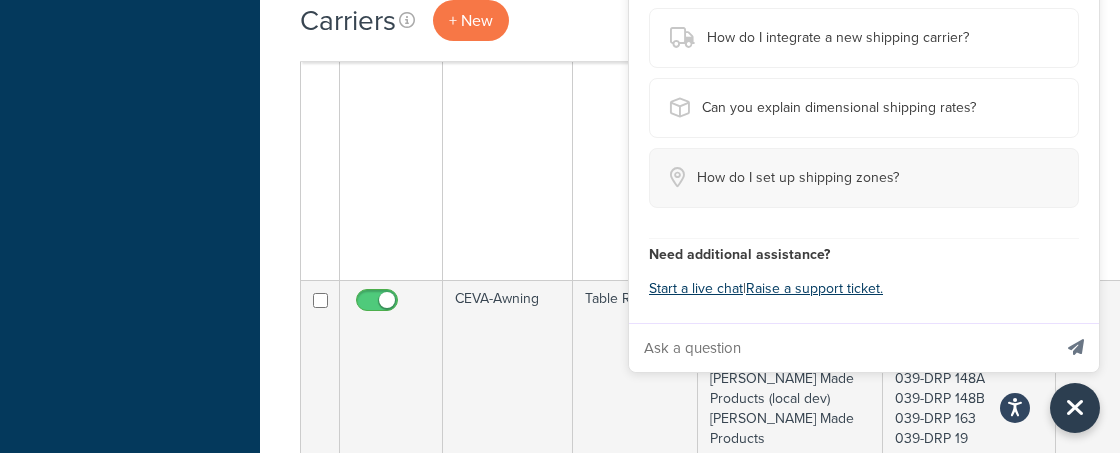 scroll, scrollTop: 625, scrollLeft: 0, axis: vertical 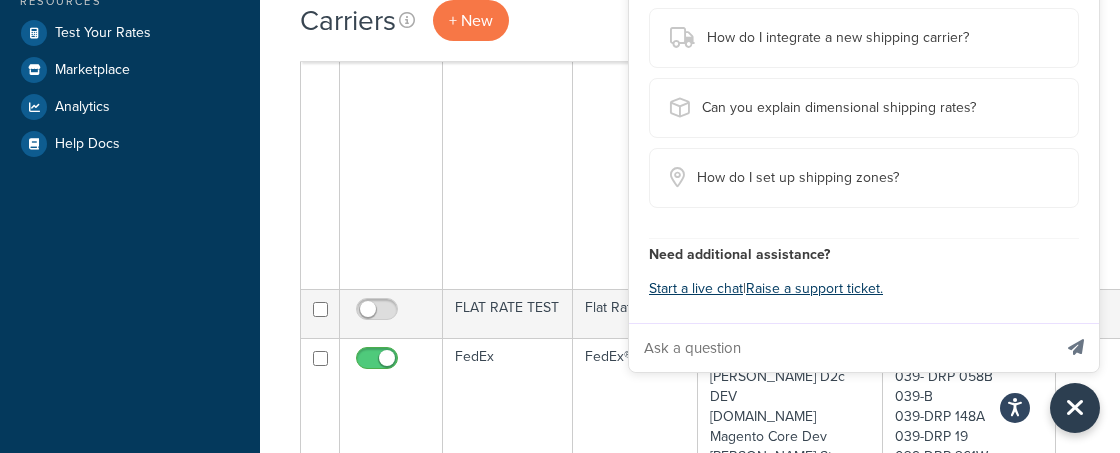 click at bounding box center (840, 348) 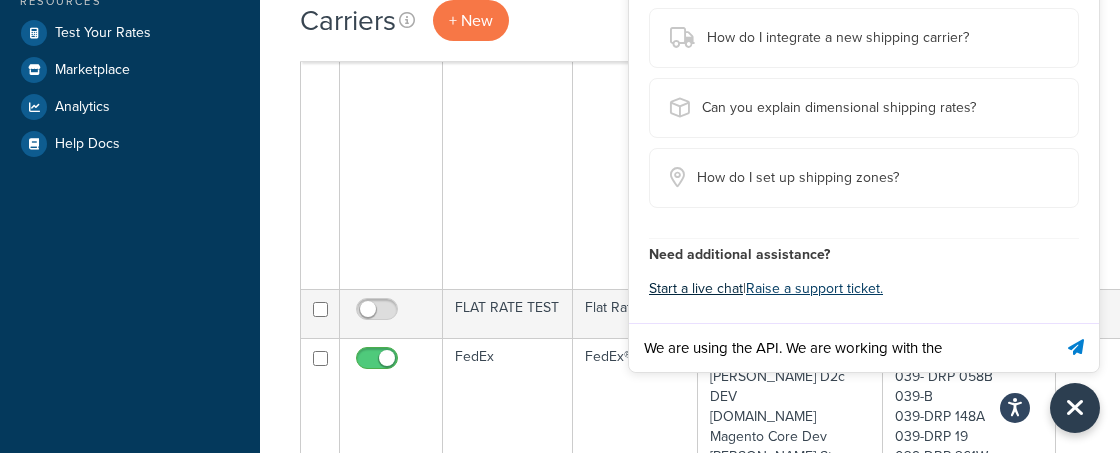 paste on "retrieveFullShippingQuote" 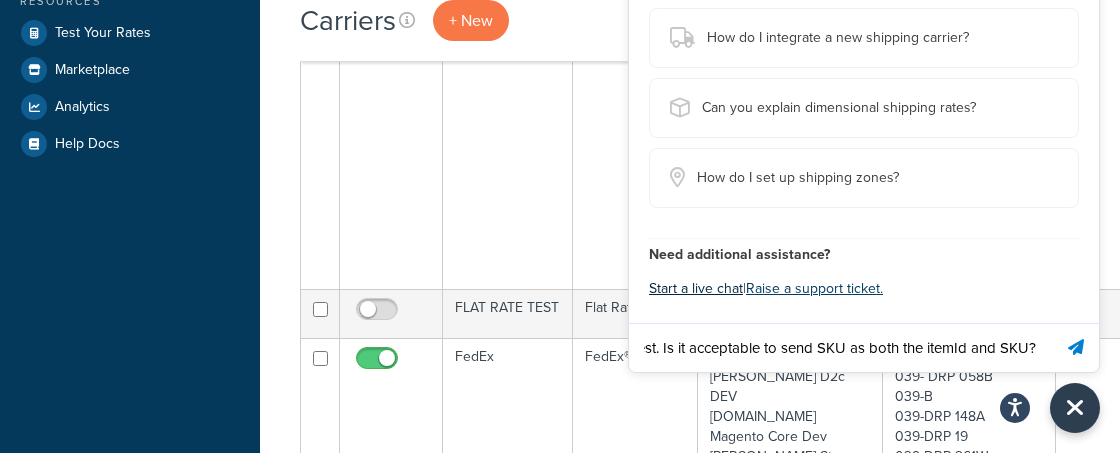 scroll, scrollTop: 0, scrollLeft: 525, axis: horizontal 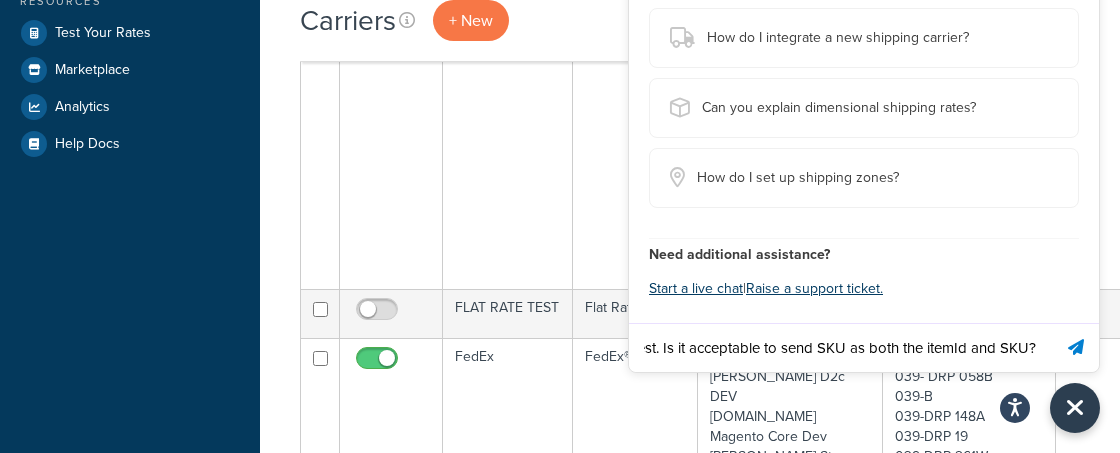 click on "We are using the API. We are working with the retrieveFullShippingQuote request. Is it acceptable to send SKU as both the itemId and SKU?" at bounding box center [840, 348] 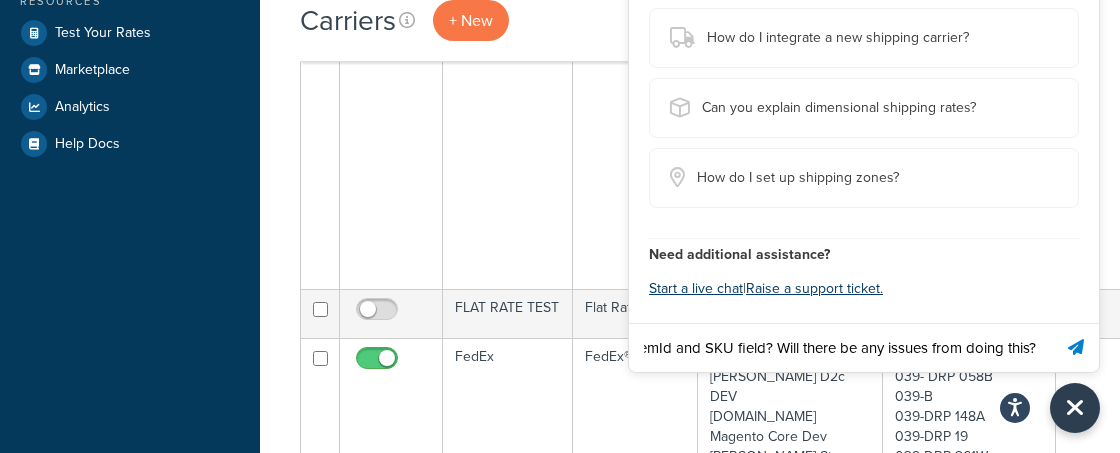 scroll, scrollTop: 0, scrollLeft: 820, axis: horizontal 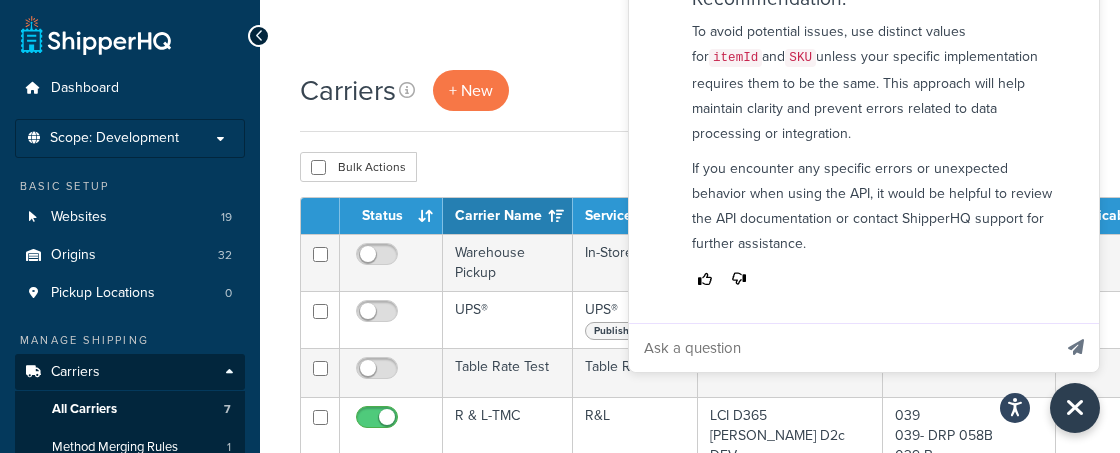 click at bounding box center [840, 348] 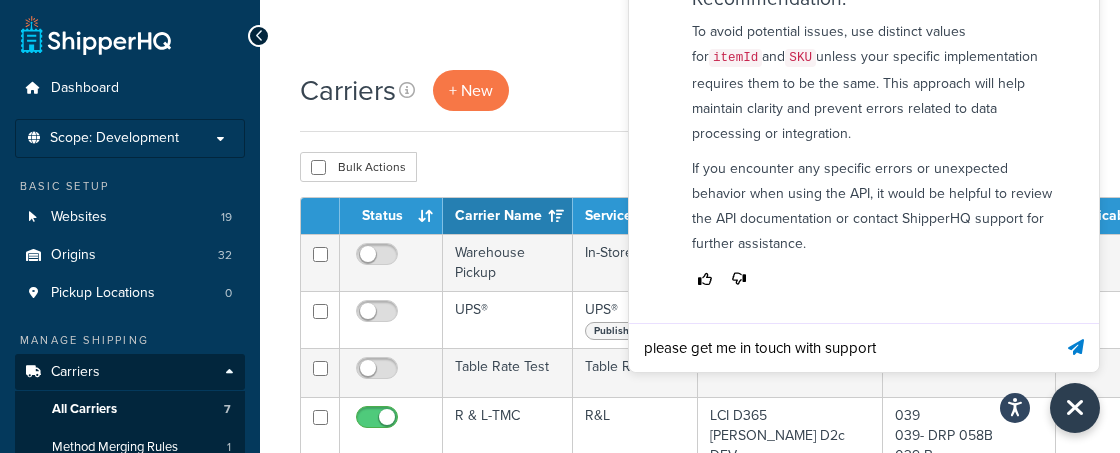 type on "please get me in touch with support" 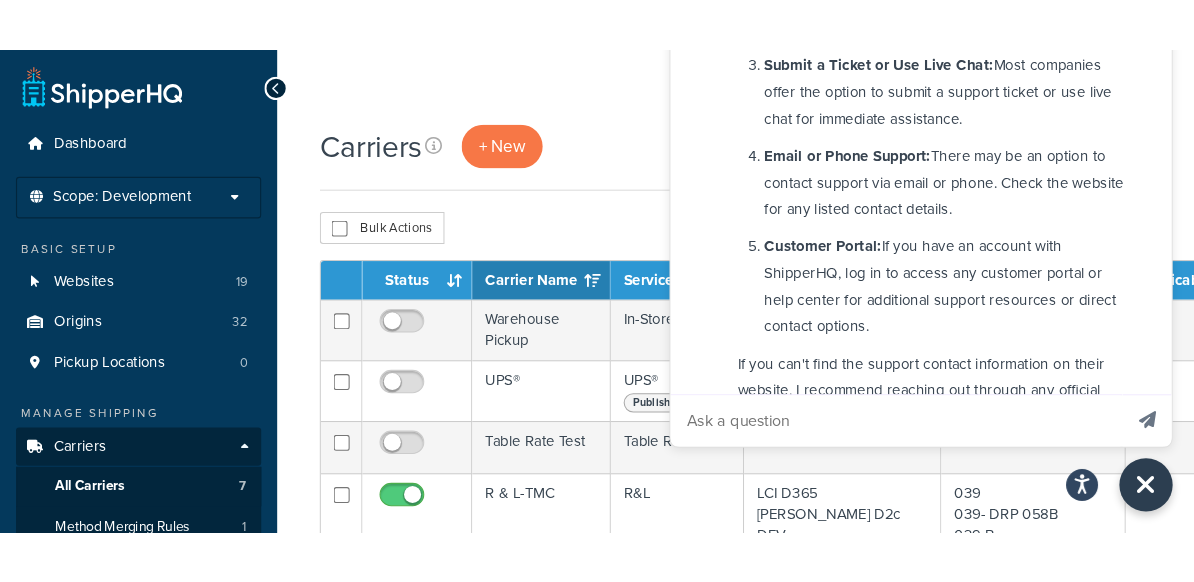 scroll, scrollTop: 1692, scrollLeft: 0, axis: vertical 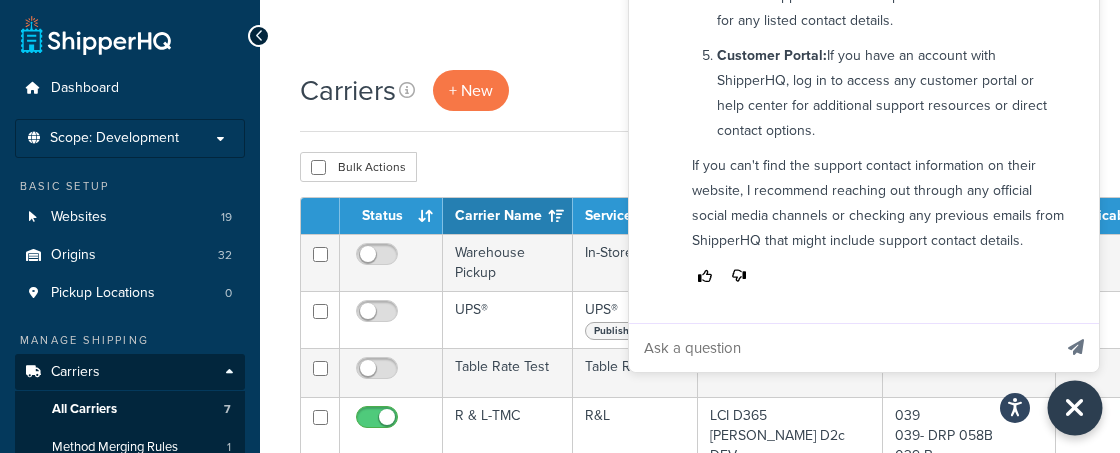 click at bounding box center (1075, 408) 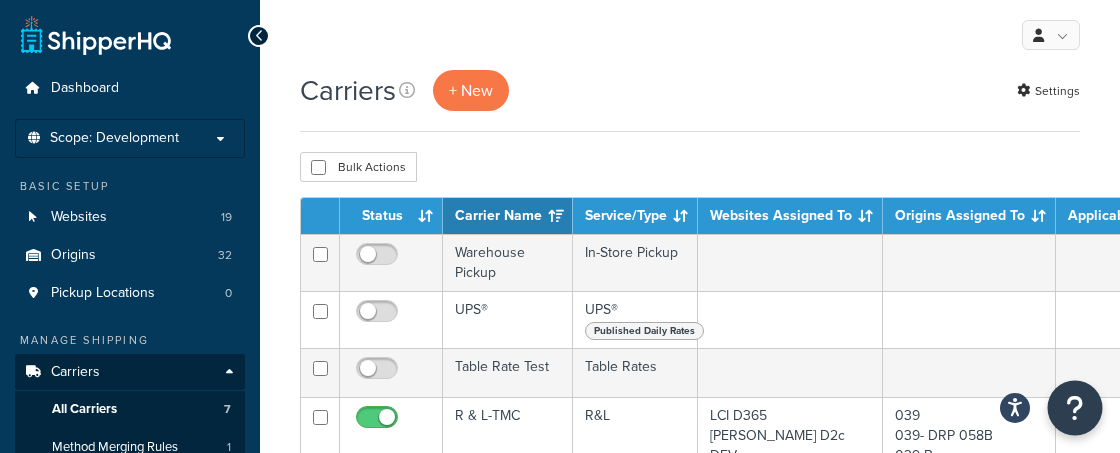 click at bounding box center [1075, 408] 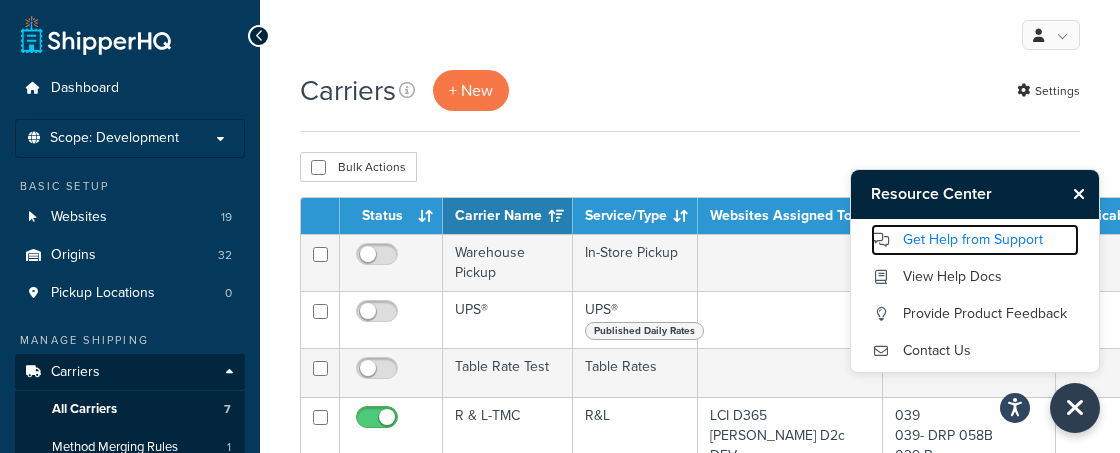 click on "Get Help from Support" at bounding box center [975, 240] 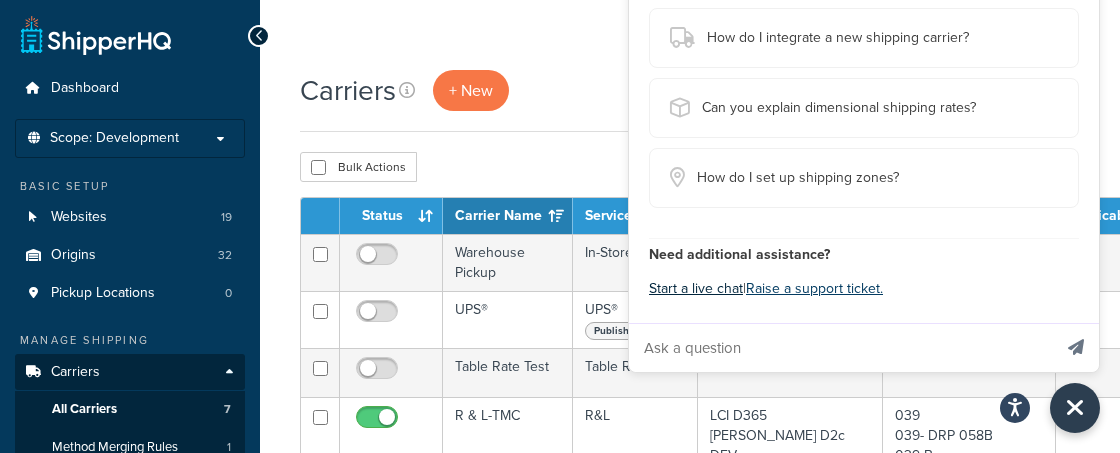 click on "Start a live chat" at bounding box center [696, 289] 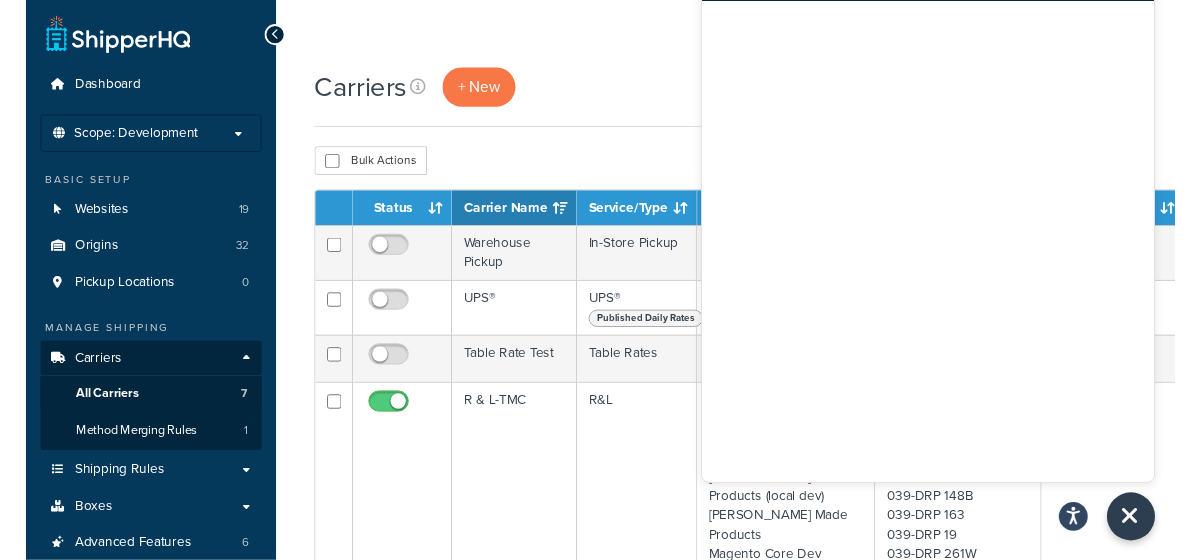 scroll, scrollTop: 133, scrollLeft: 0, axis: vertical 